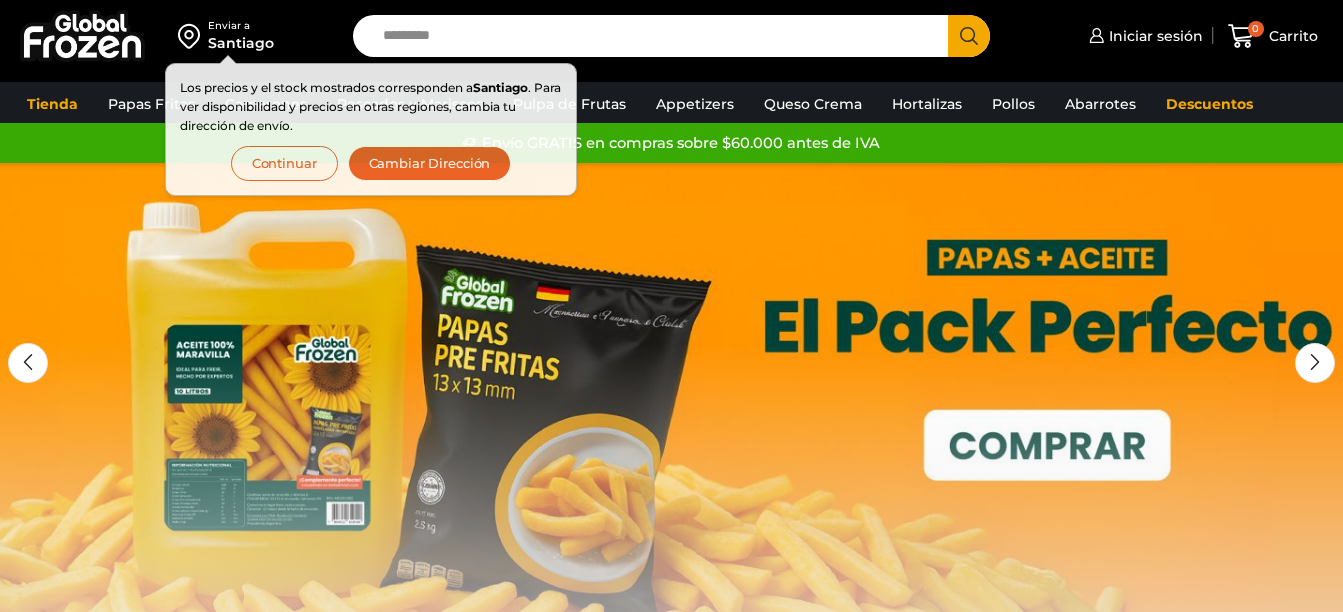scroll, scrollTop: 0, scrollLeft: 0, axis: both 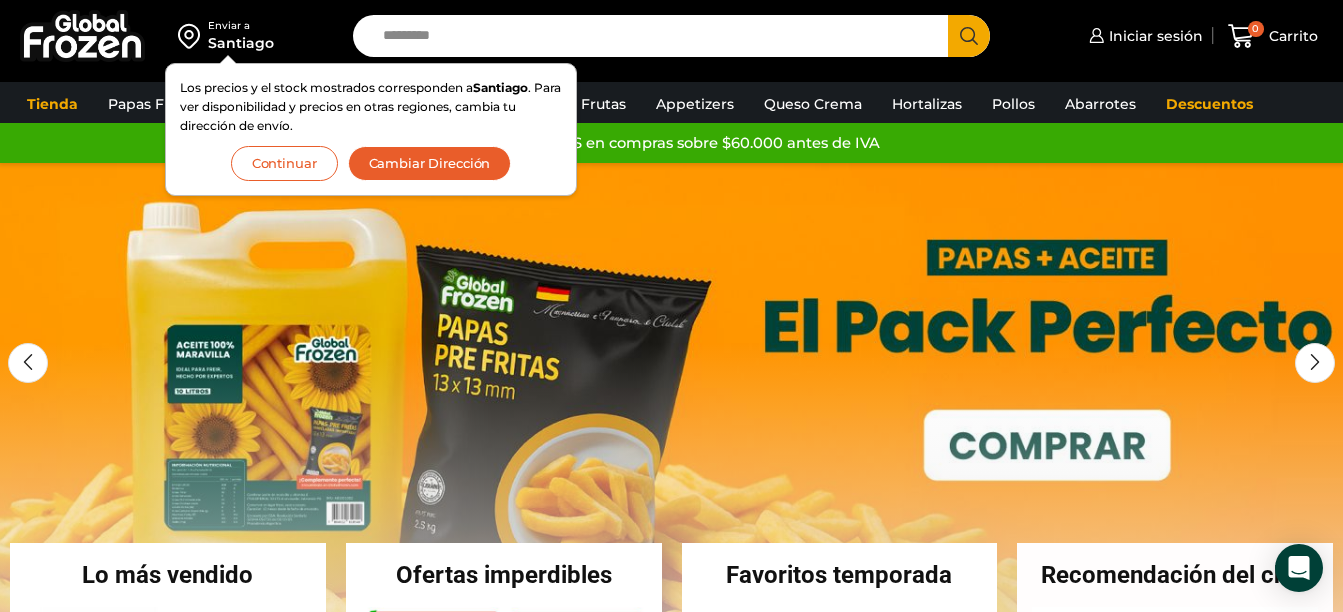 click on "Iniciar sesión
Mi cuenta
Login
Register
Iniciar sesión
Por favor ingrese sus datos
Iniciar sesión
Se envió un mensaje de WhatsApp con el código de verificación a tu teléfono
*" at bounding box center (1171, 36) 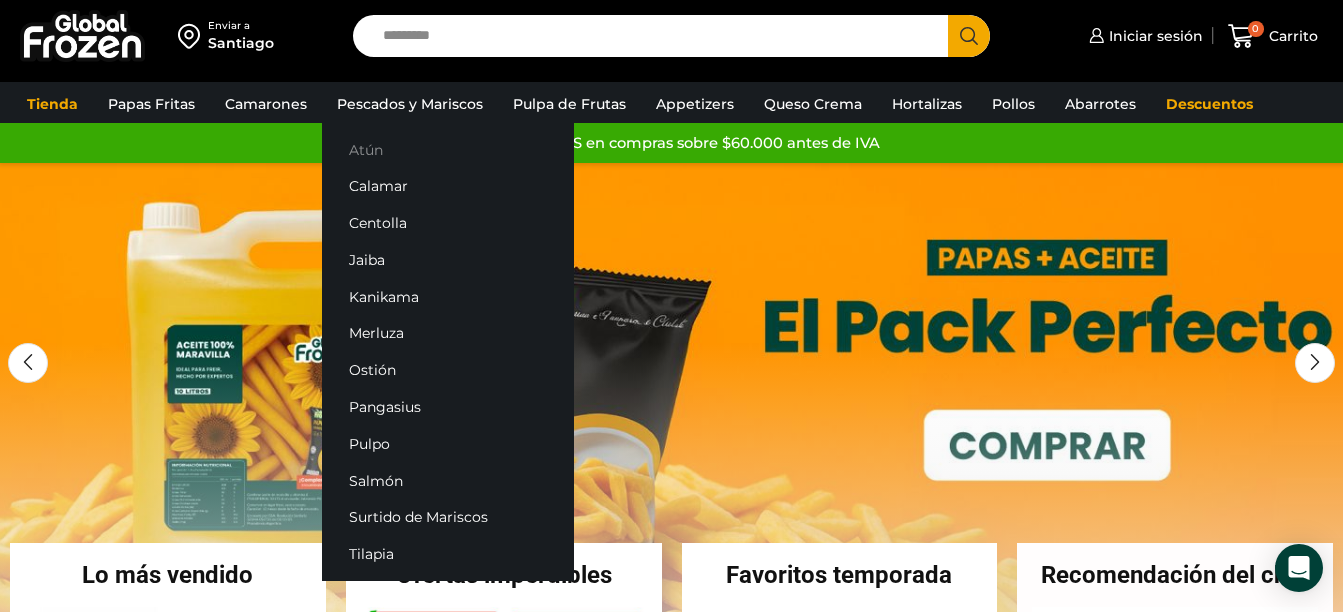 click on "Atún" at bounding box center (448, 149) 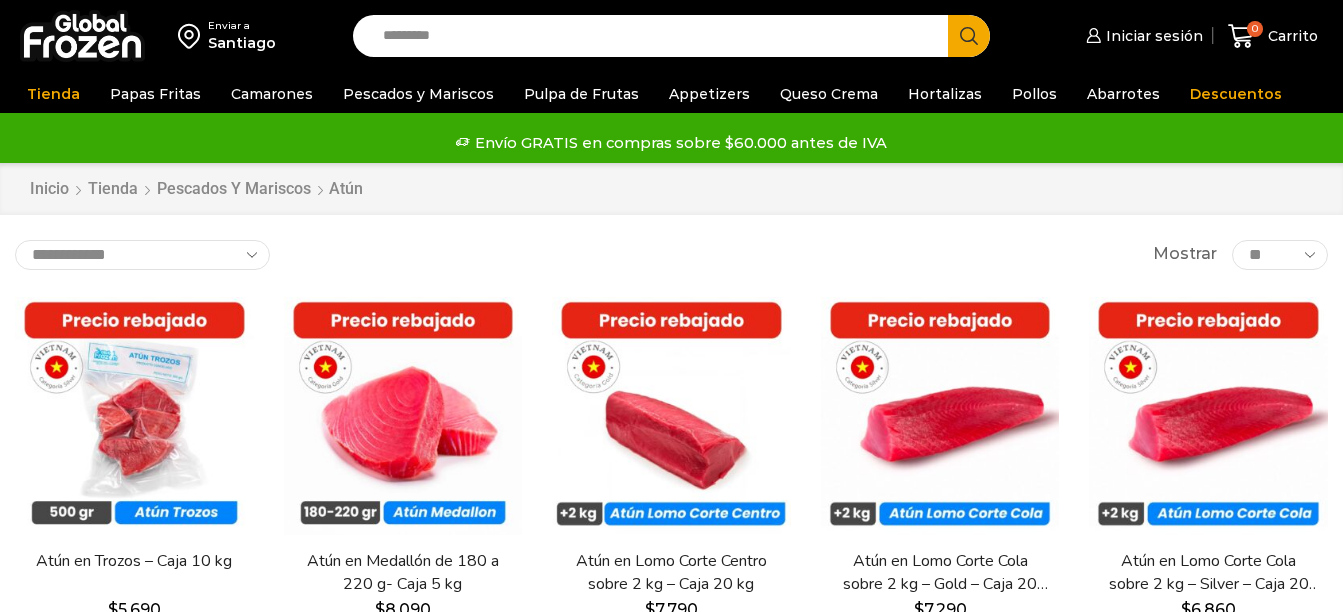 scroll, scrollTop: 0, scrollLeft: 0, axis: both 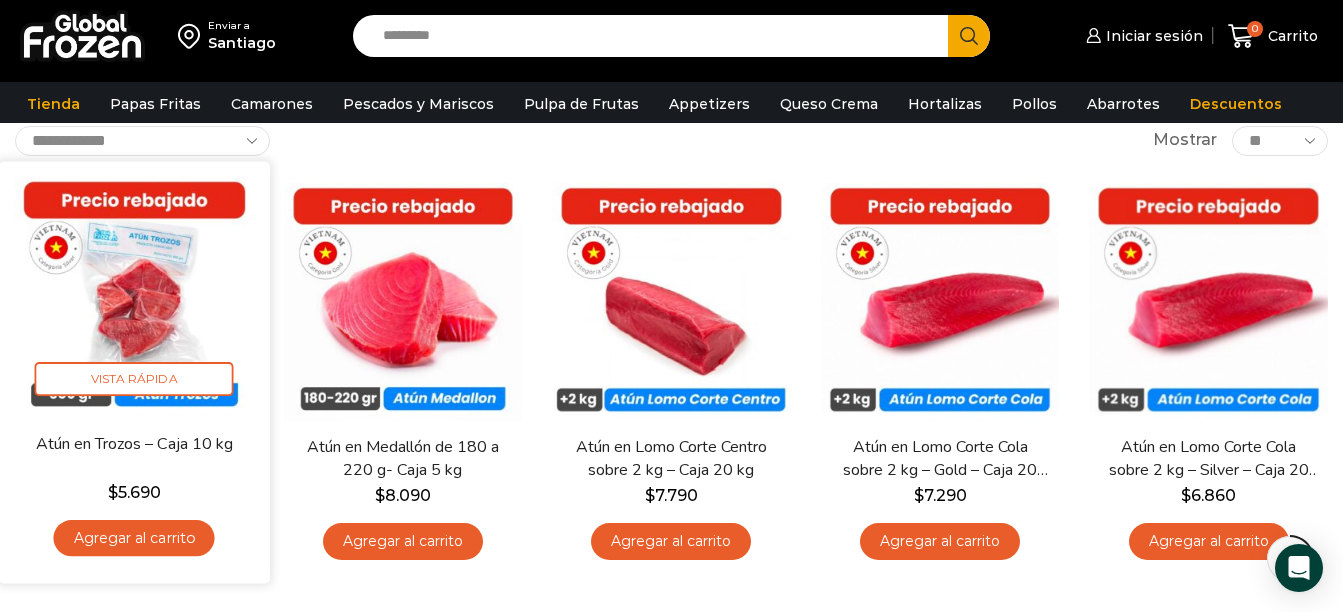 click on "Agregar al carrito" at bounding box center (134, 537) 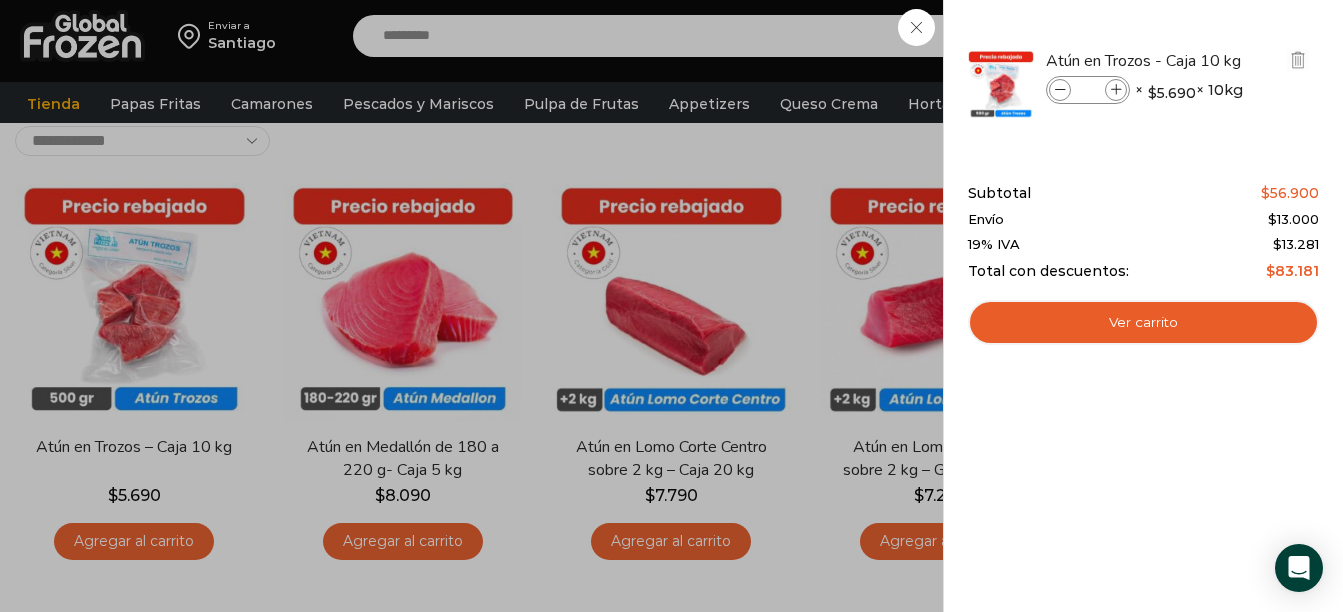 click at bounding box center [1116, 90] 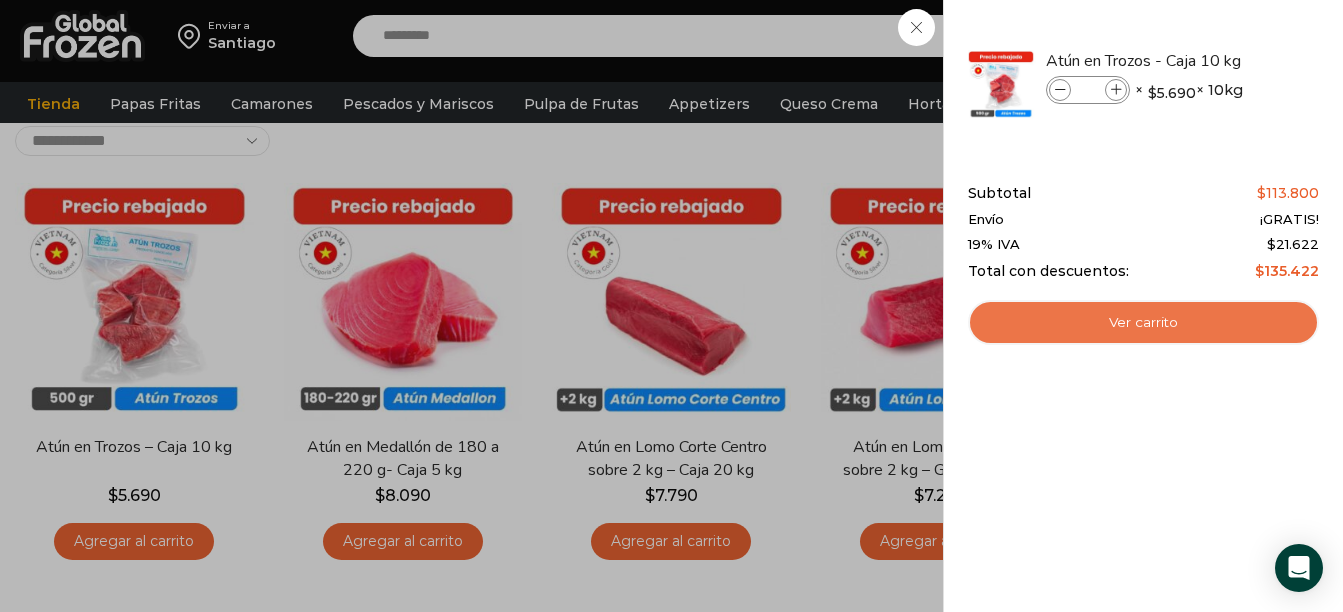click on "Ver carrito" at bounding box center (1143, 323) 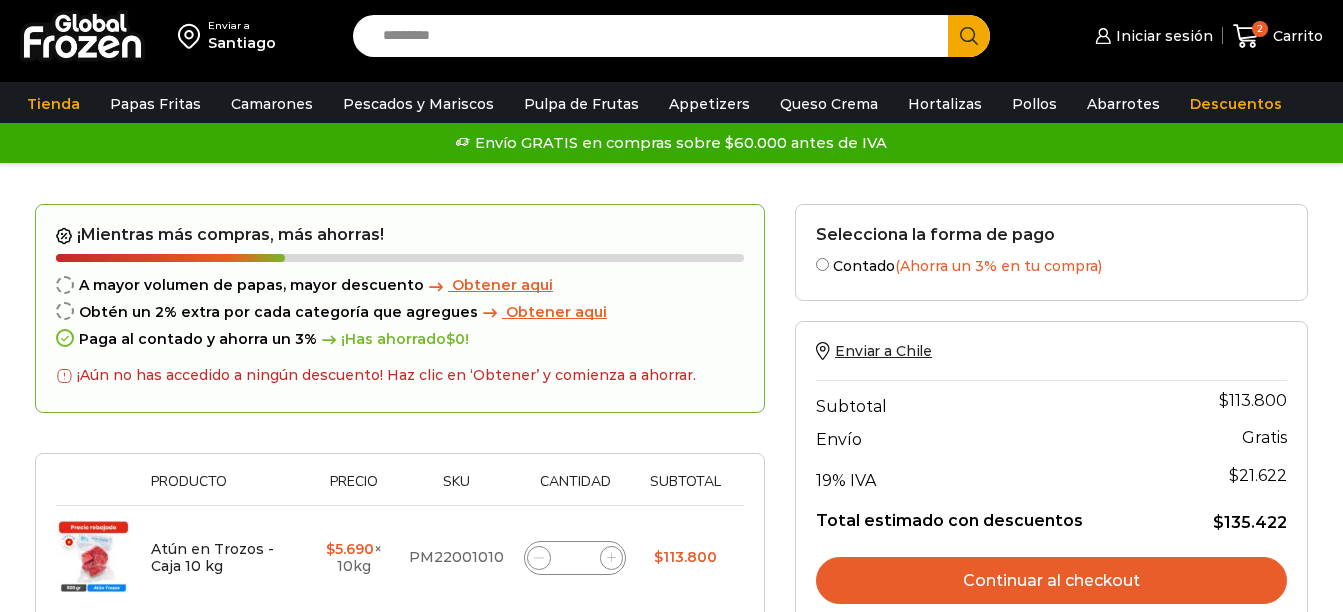 scroll, scrollTop: 0, scrollLeft: 0, axis: both 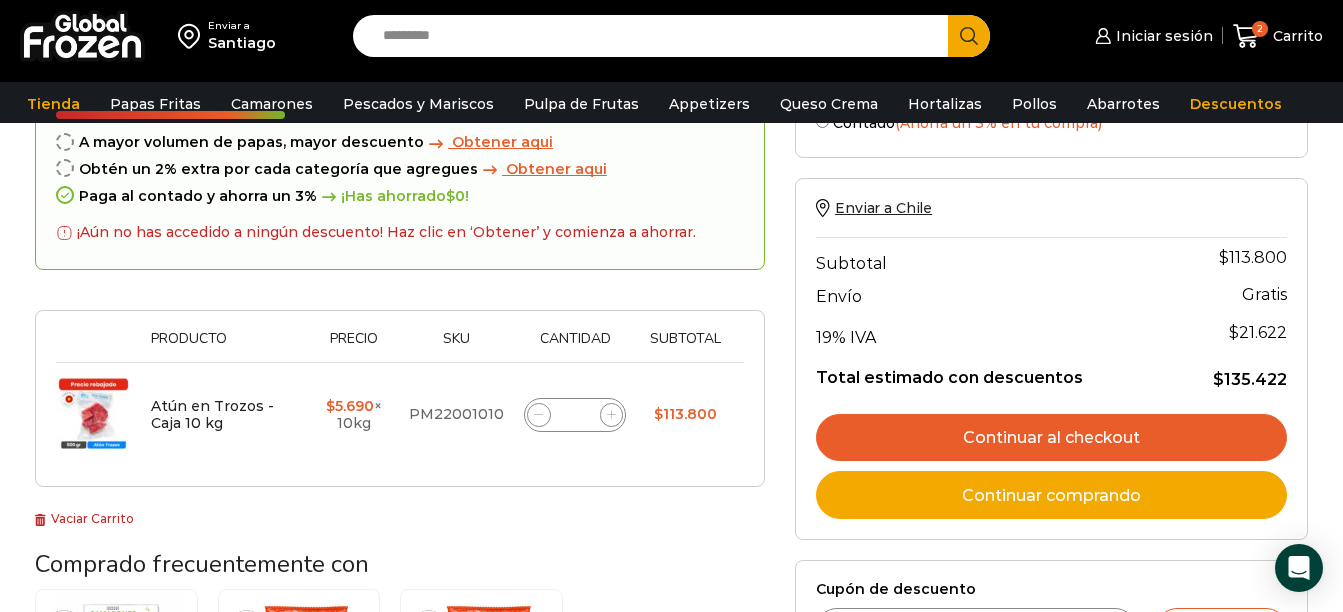 click 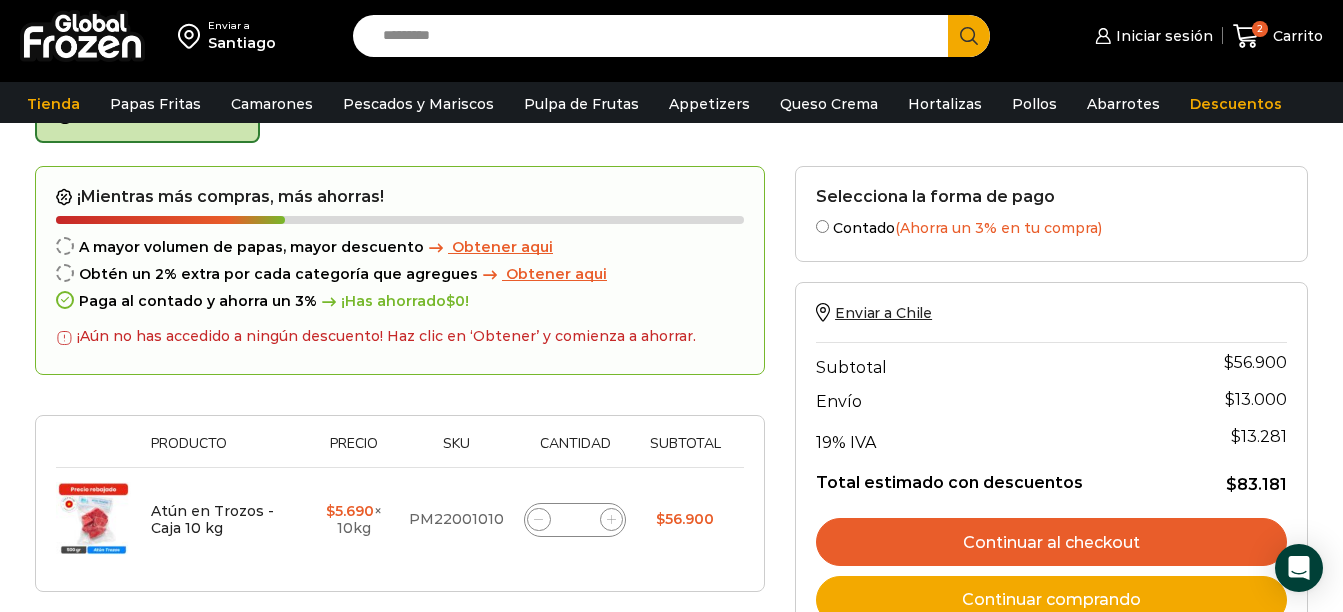 scroll, scrollTop: 113, scrollLeft: 0, axis: vertical 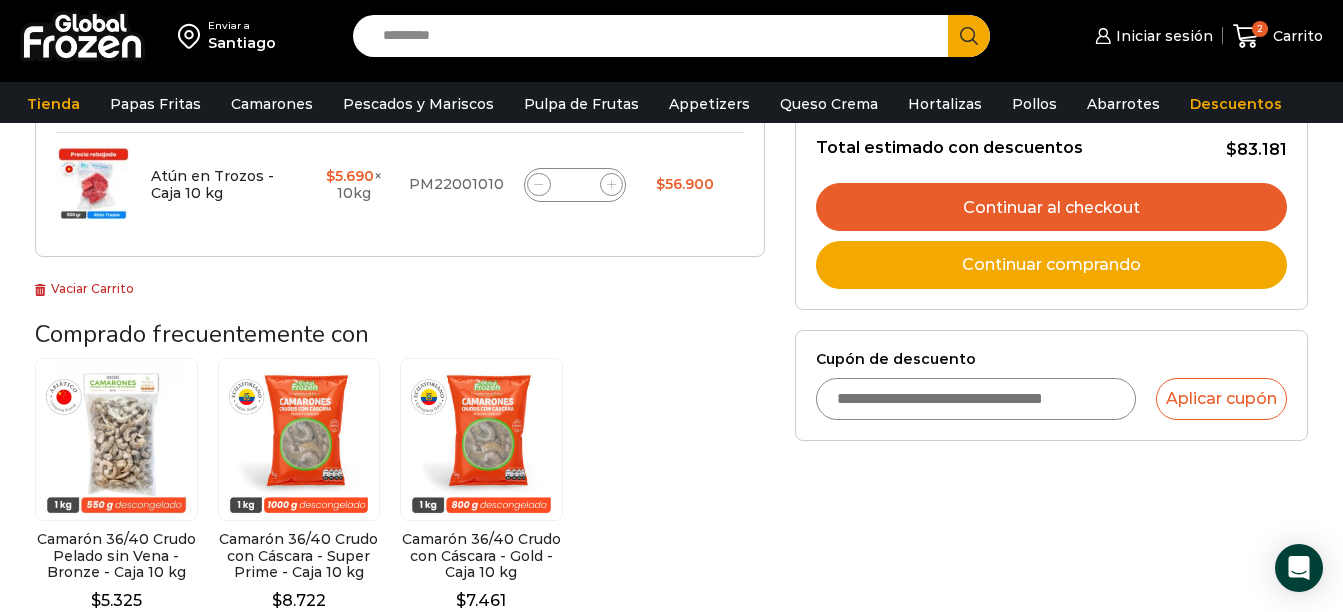 click on "Cupón de descuento" at bounding box center [976, 399] 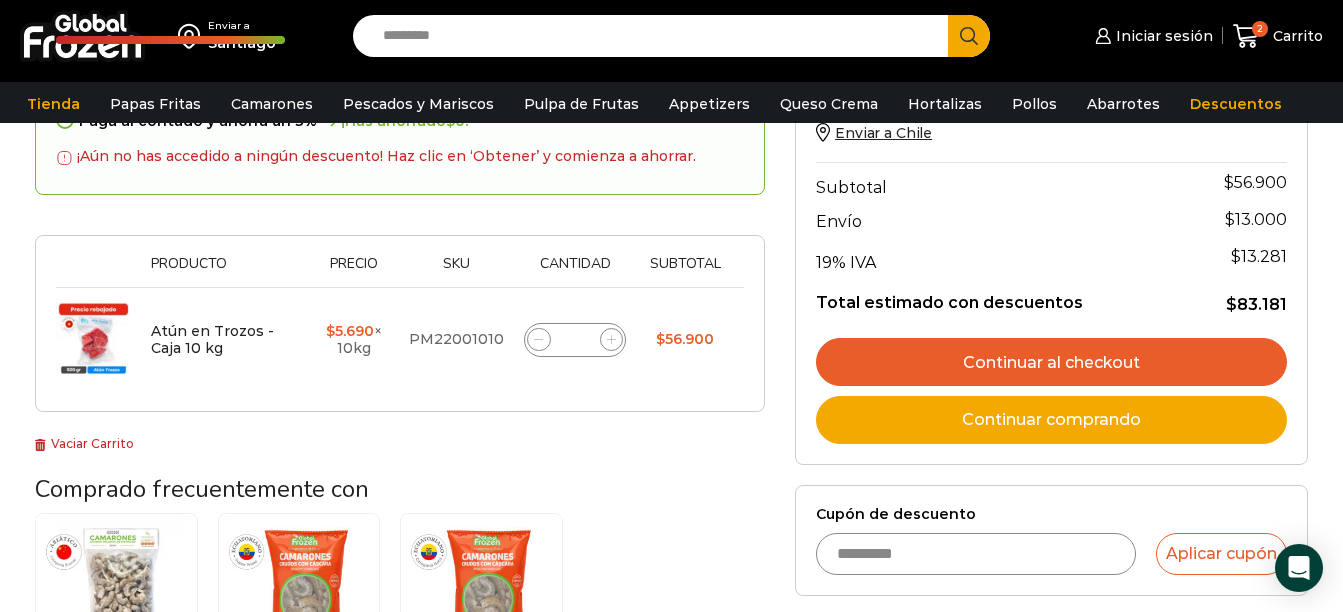 scroll, scrollTop: 294, scrollLeft: 0, axis: vertical 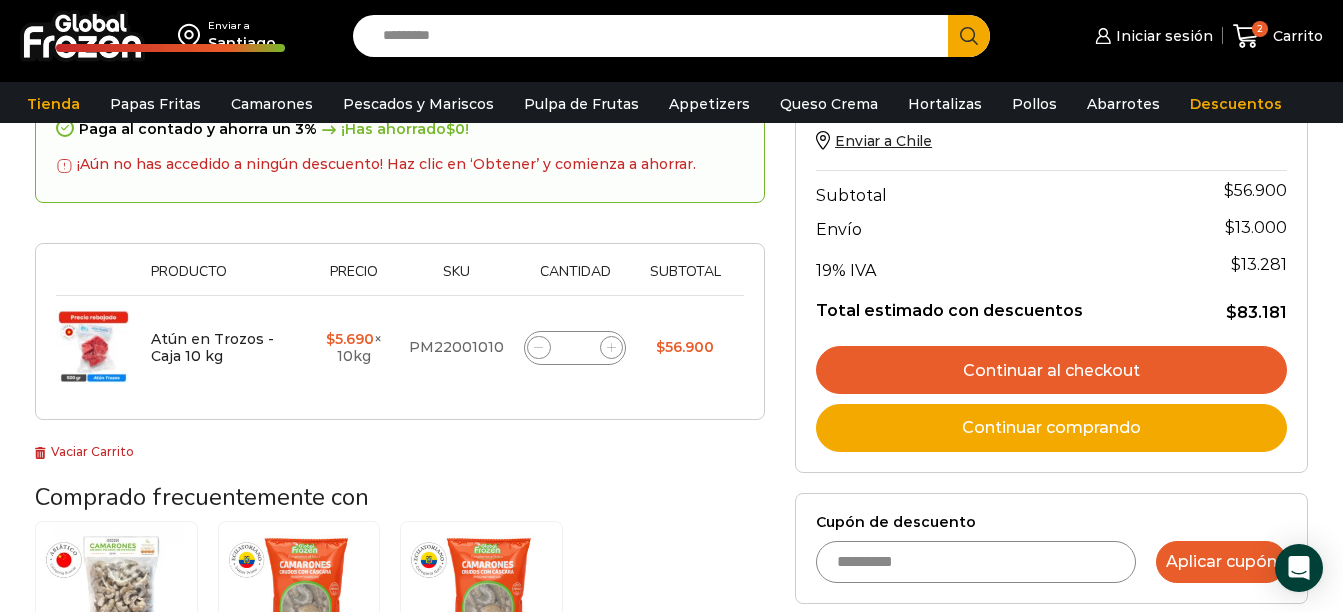 type on "*********" 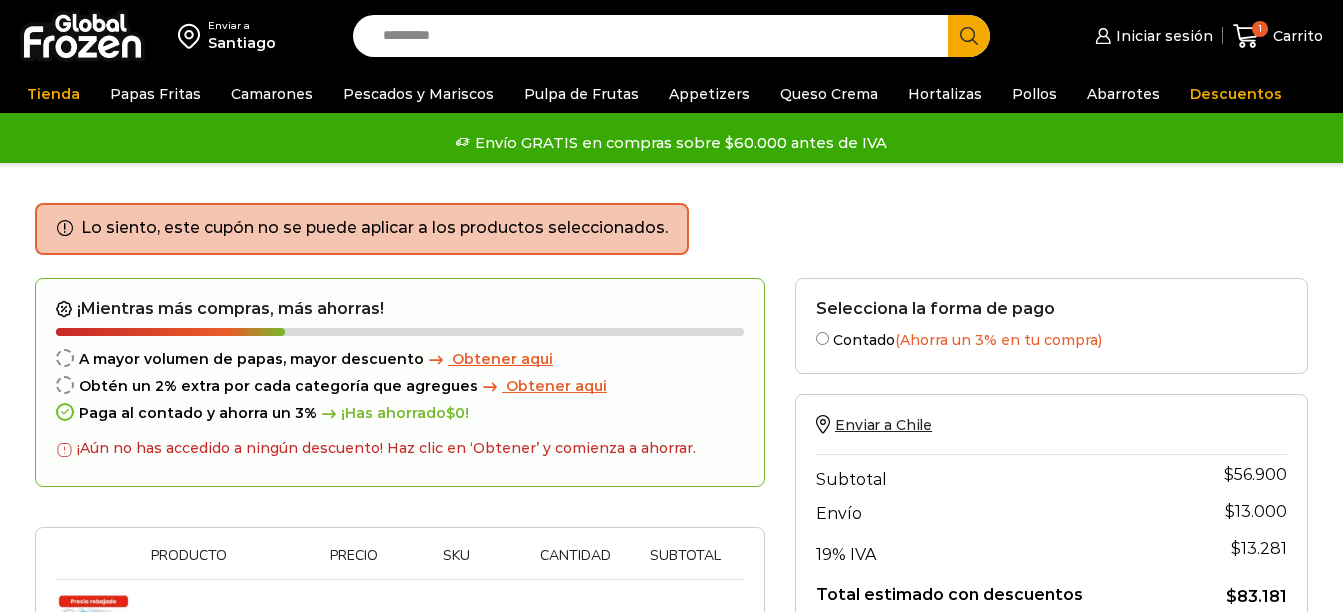 scroll, scrollTop: 0, scrollLeft: 0, axis: both 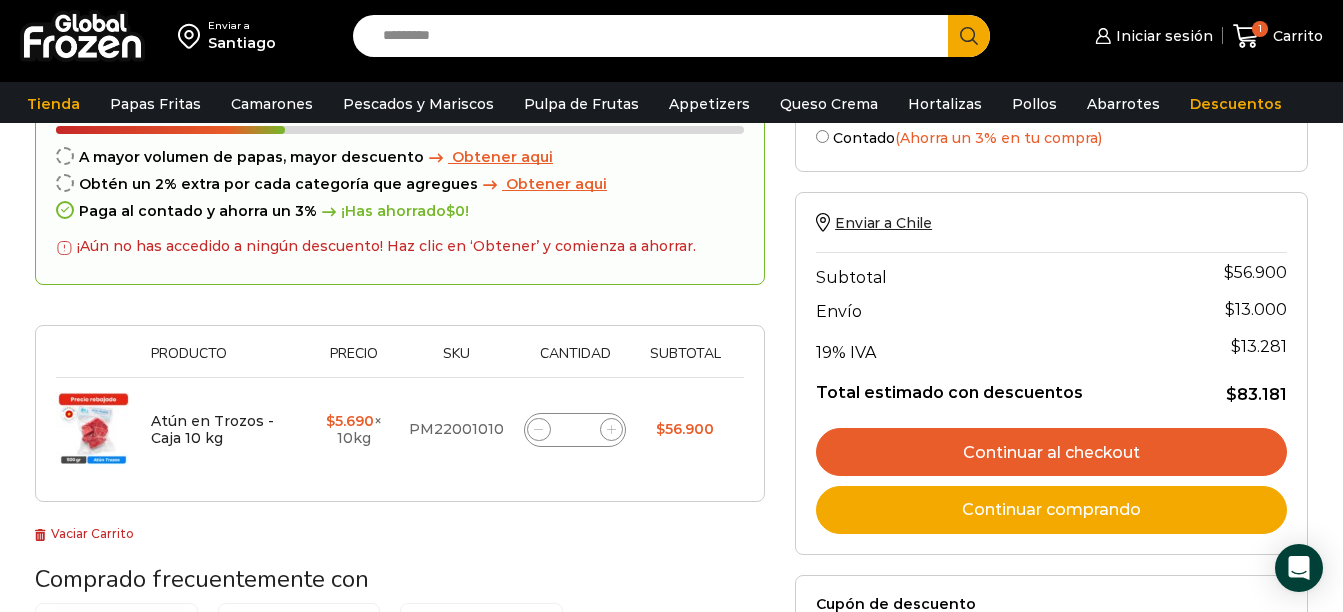 click 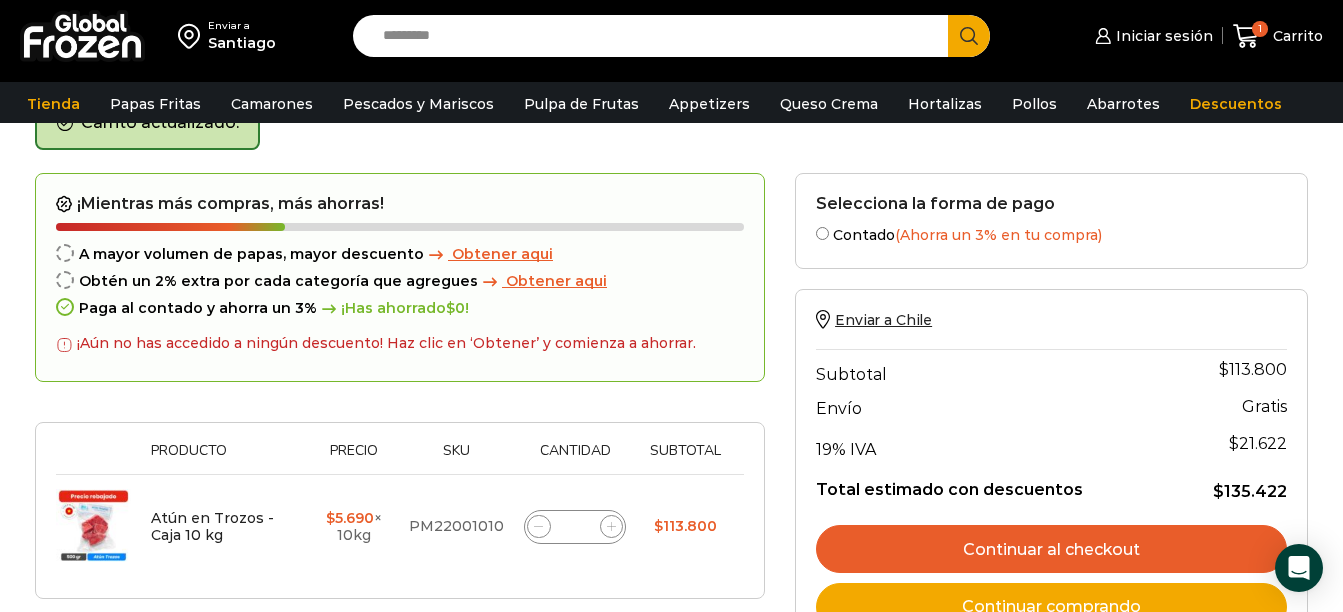 scroll, scrollTop: 113, scrollLeft: 0, axis: vertical 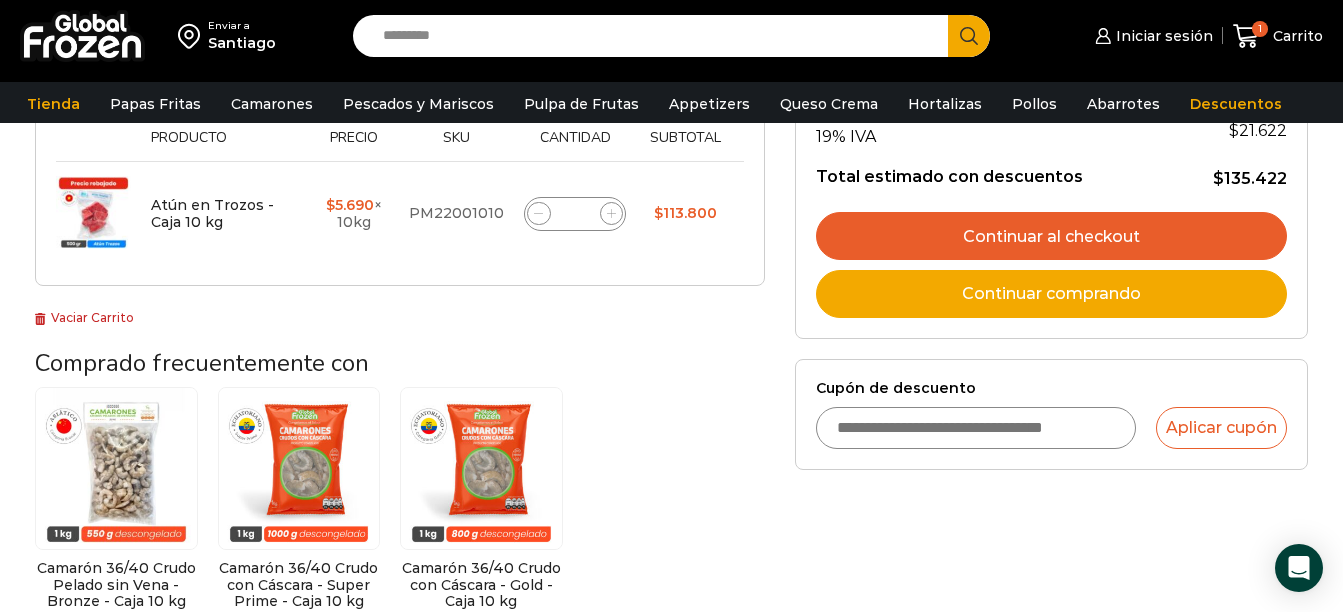 click on "Cupón de descuento" at bounding box center [976, 428] 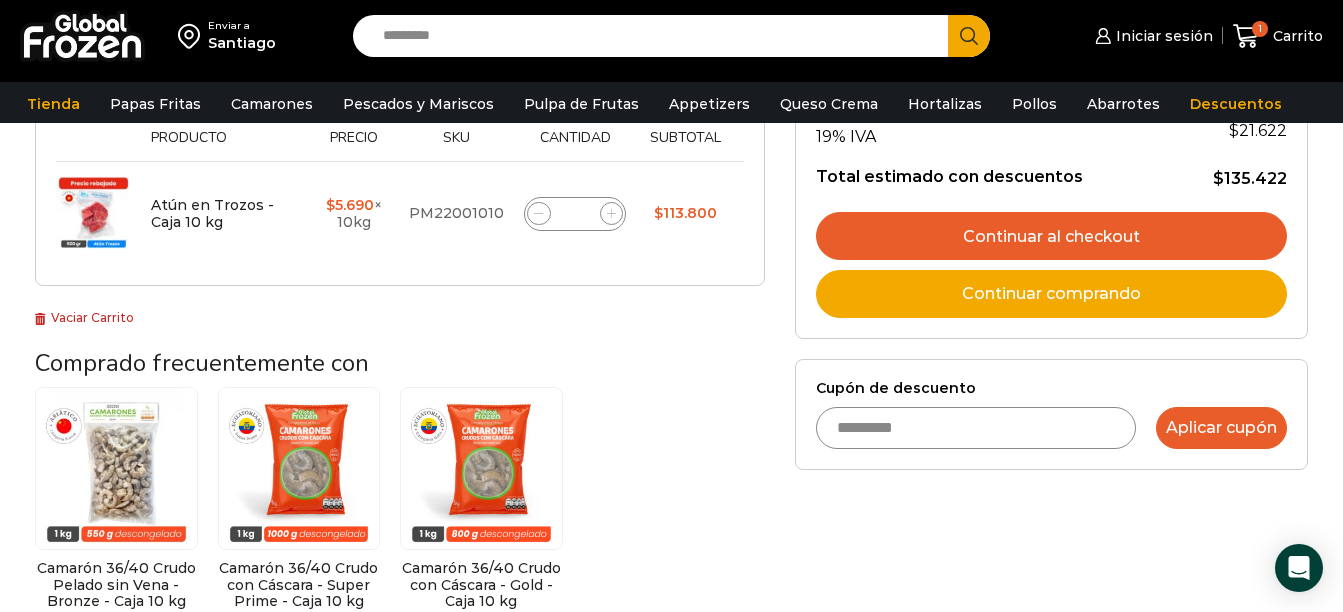 type on "*********" 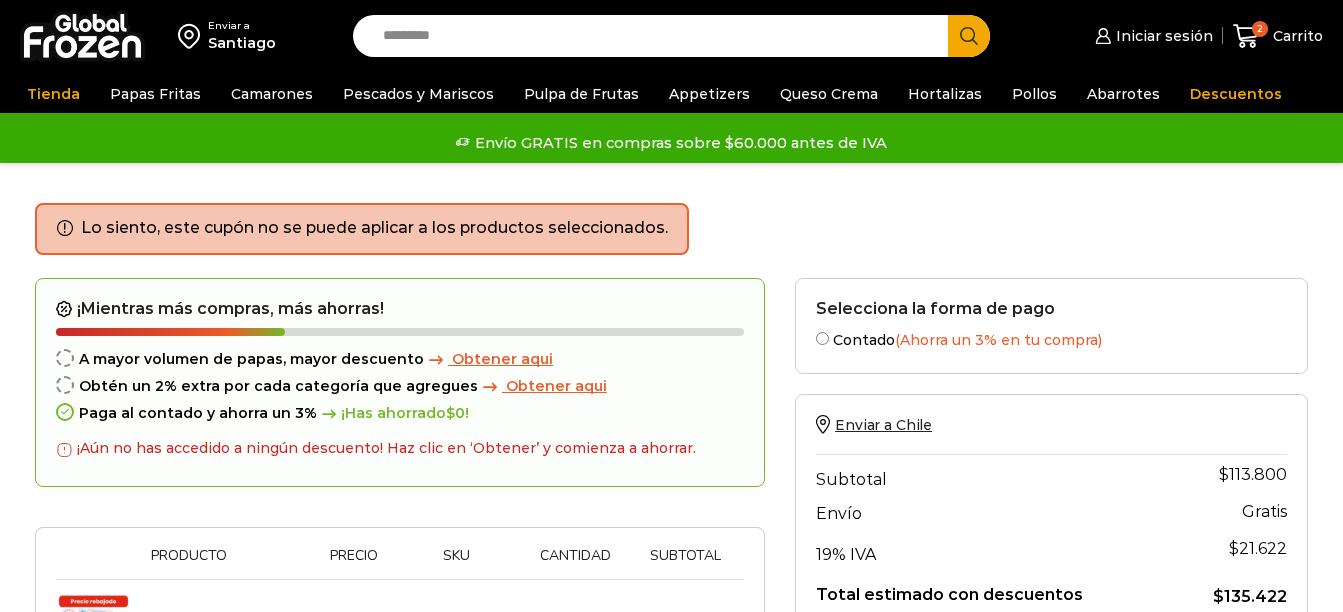 scroll, scrollTop: 0, scrollLeft: 0, axis: both 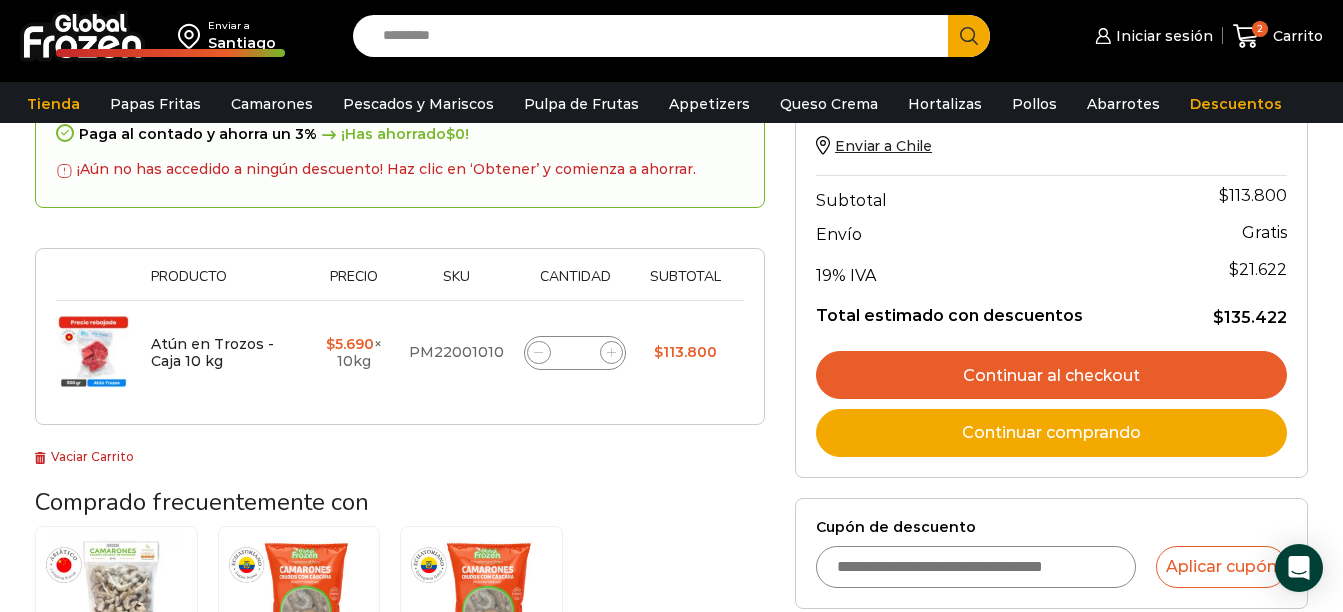 click on "Continuar al checkout" at bounding box center (1051, 375) 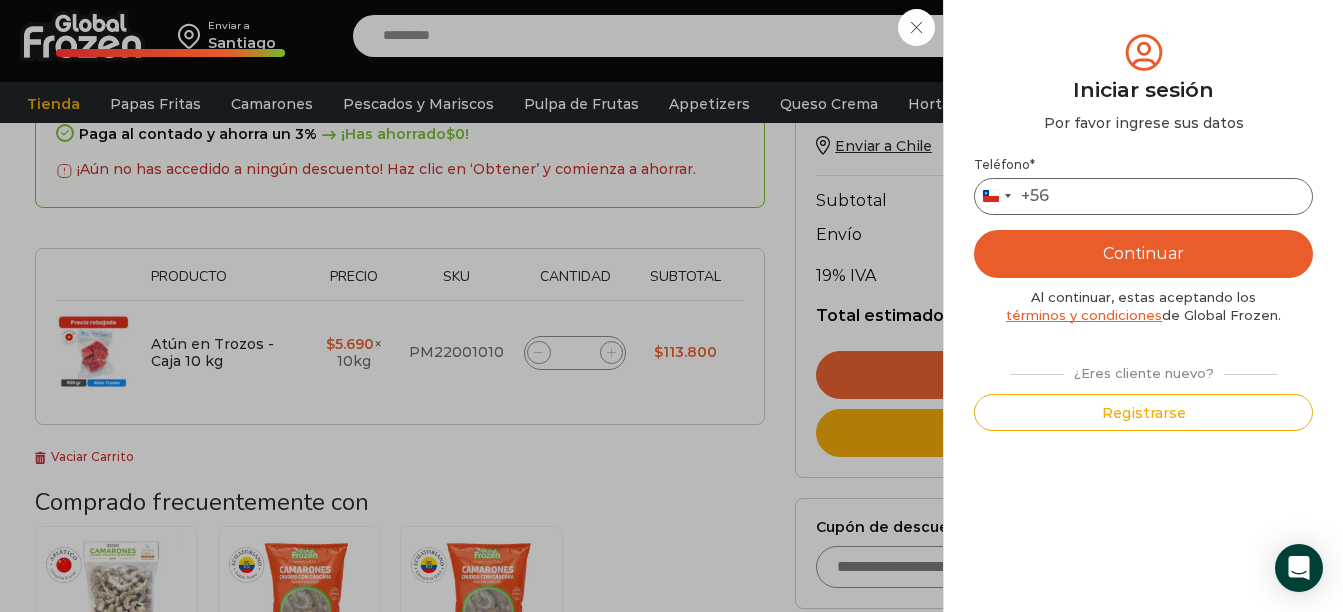 click on "Teléfono
*" at bounding box center [1143, 196] 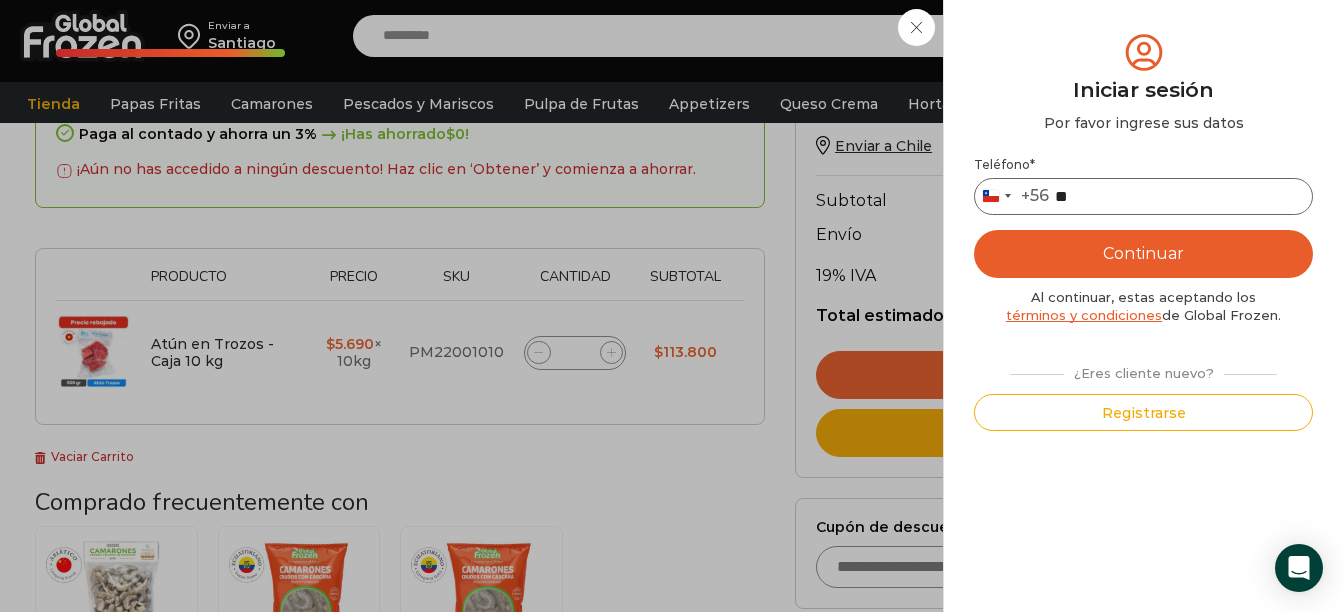 type on "*" 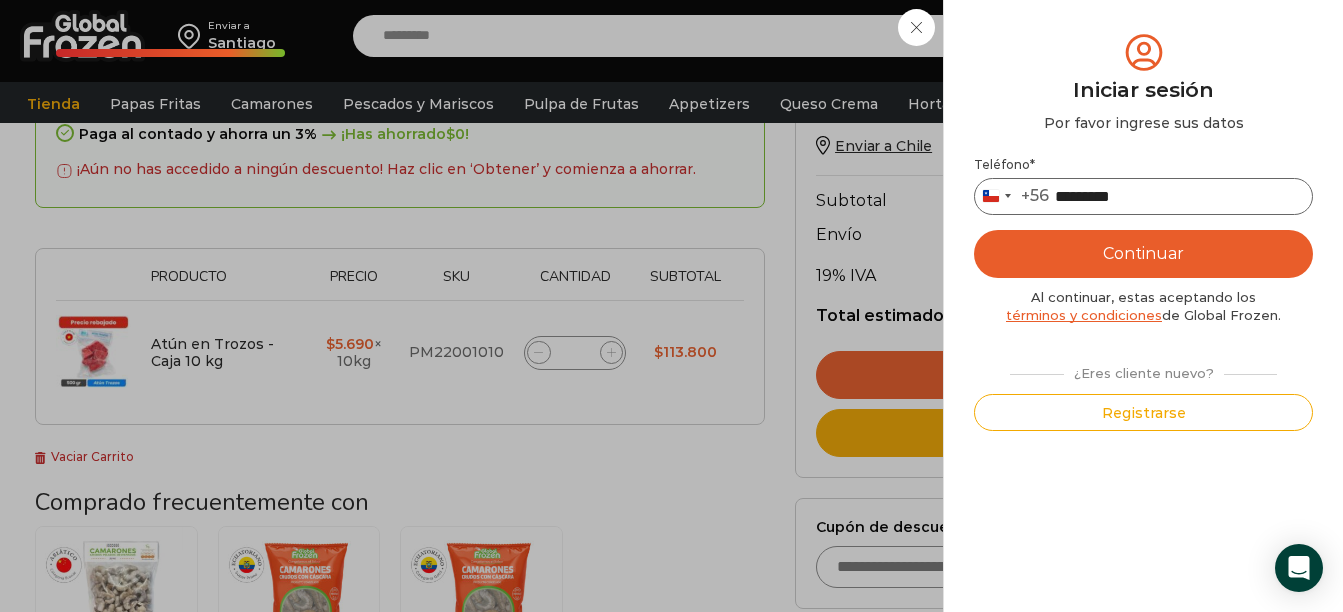 type on "*********" 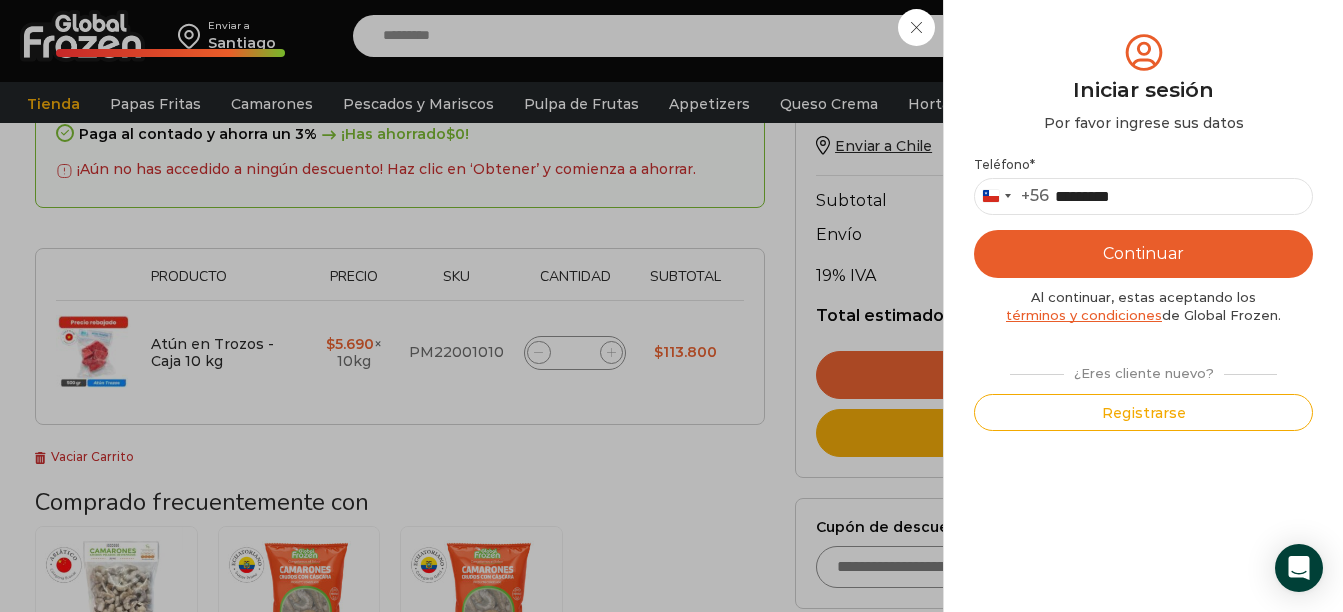 click on "Continuar" at bounding box center (1143, 254) 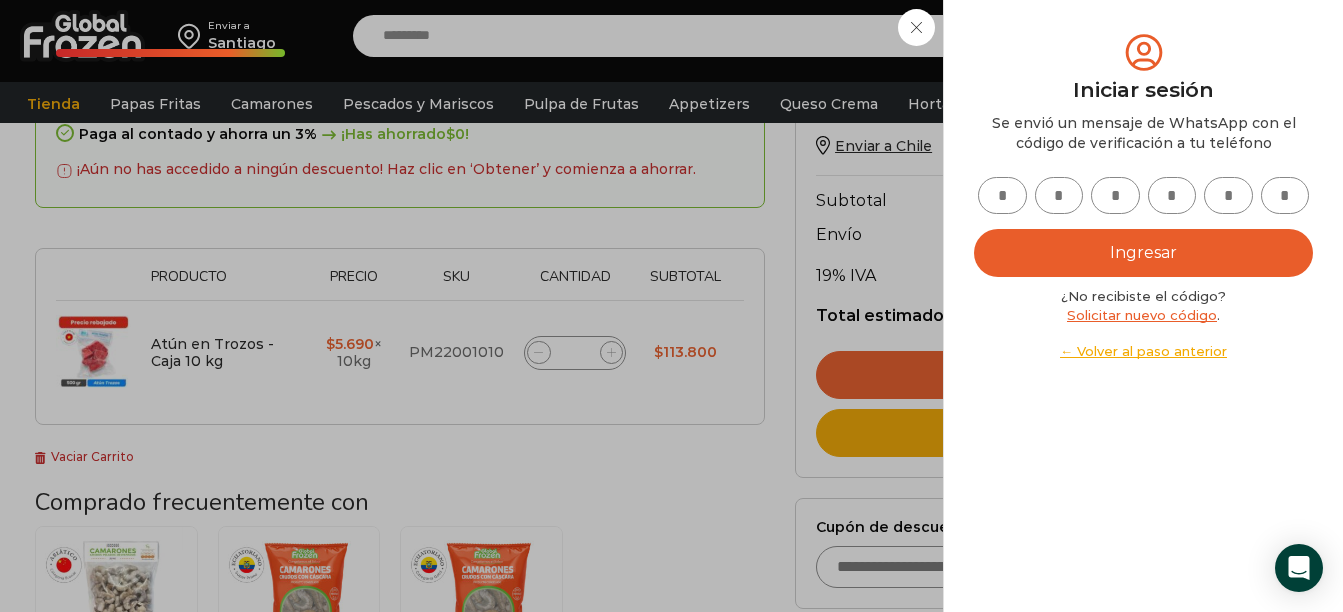 click at bounding box center [1002, 195] 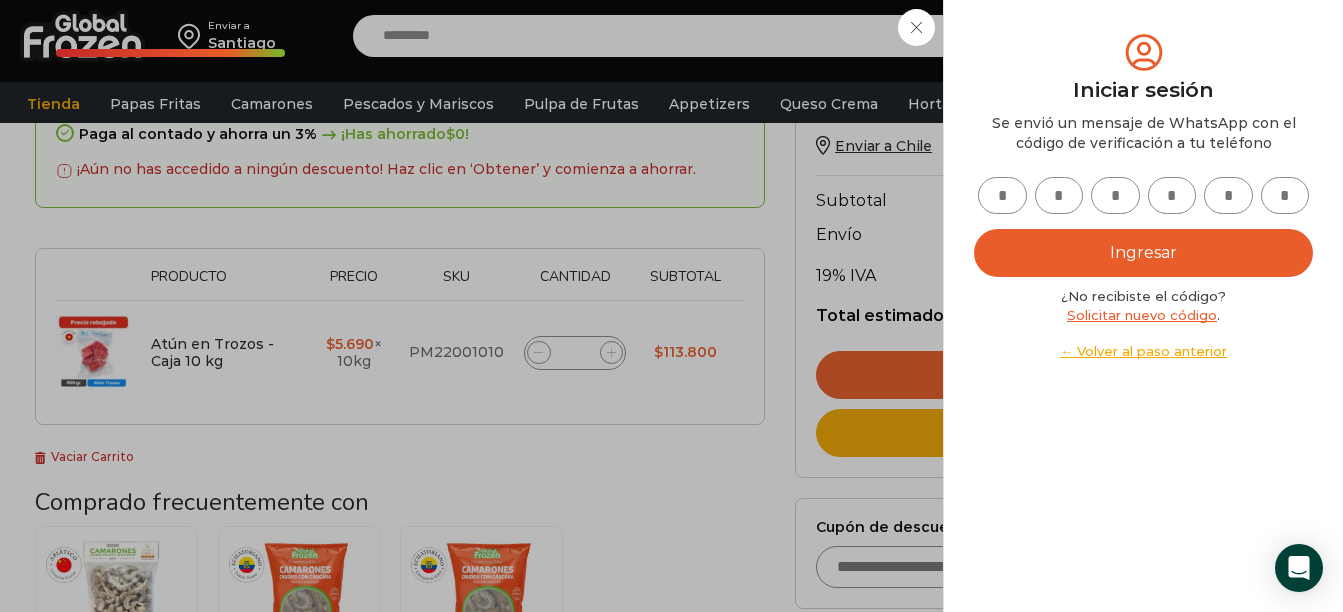 type on "*" 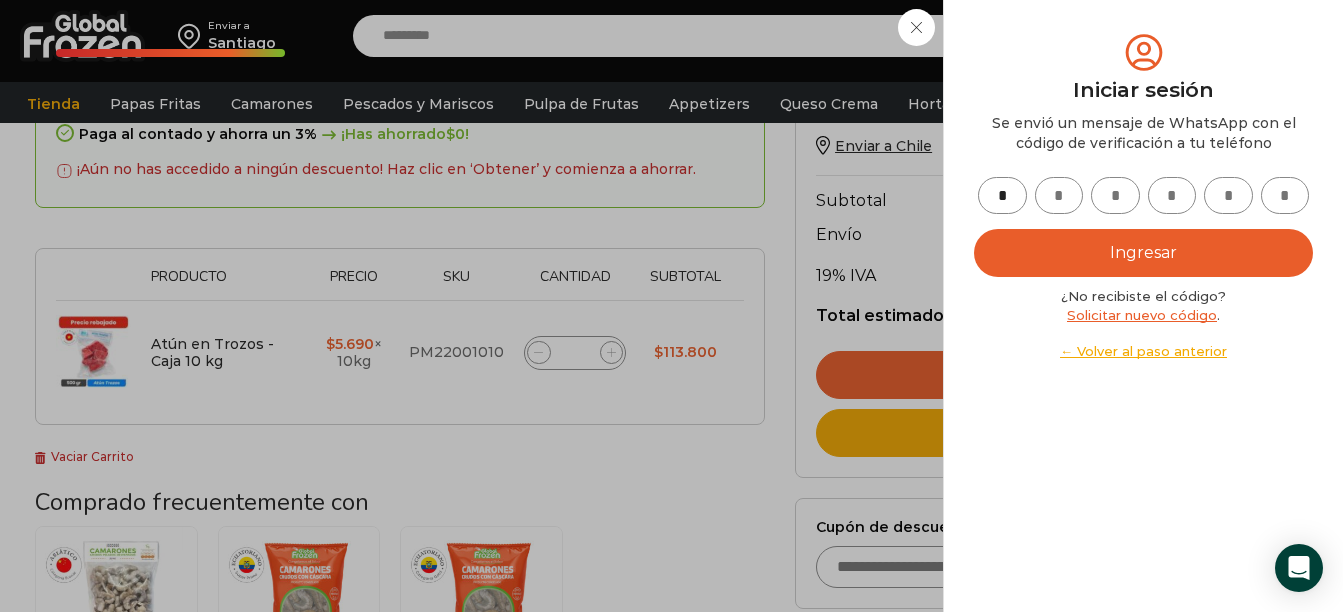 type on "*" 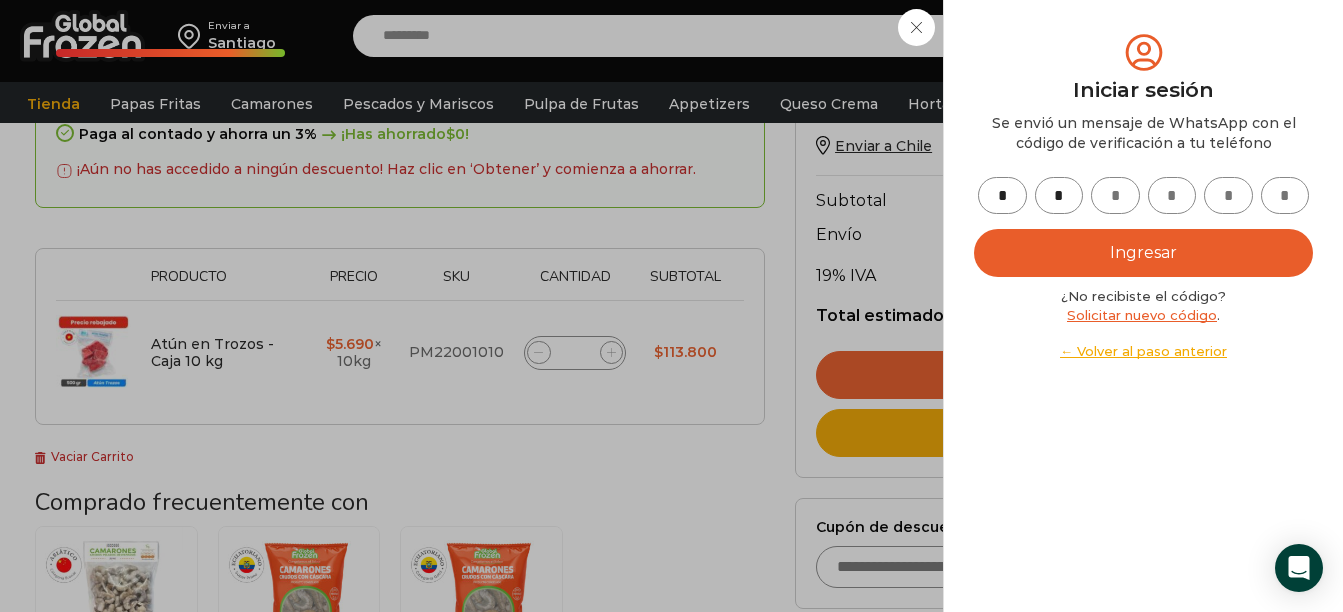 type on "*" 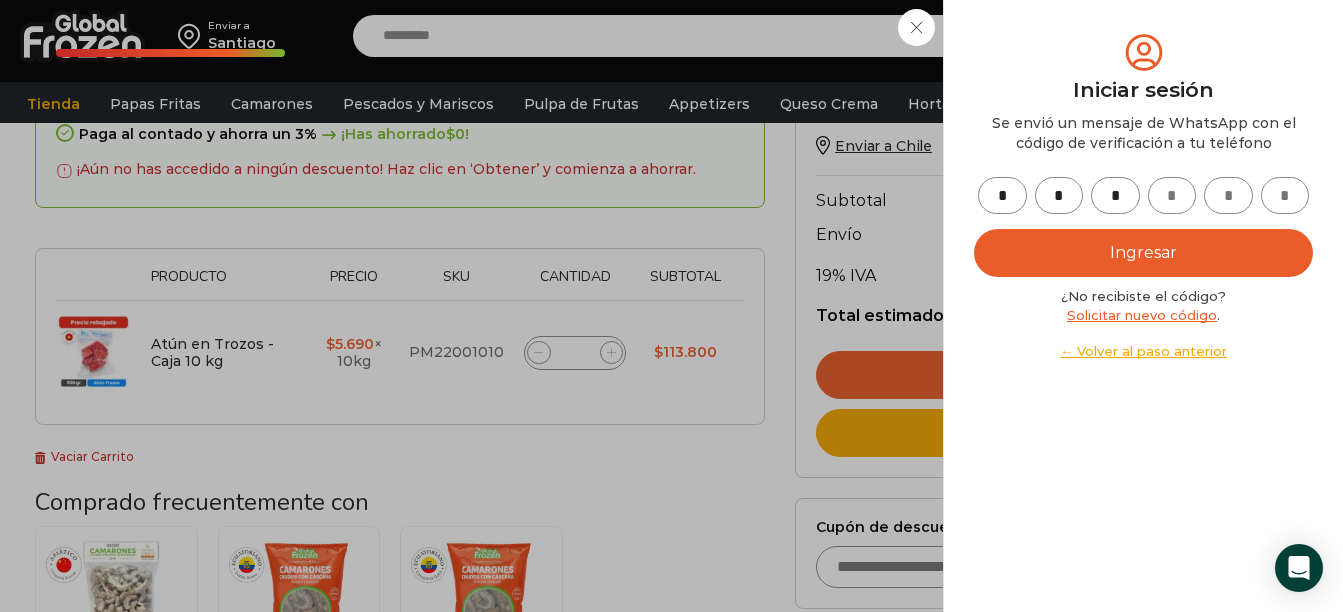 type on "*" 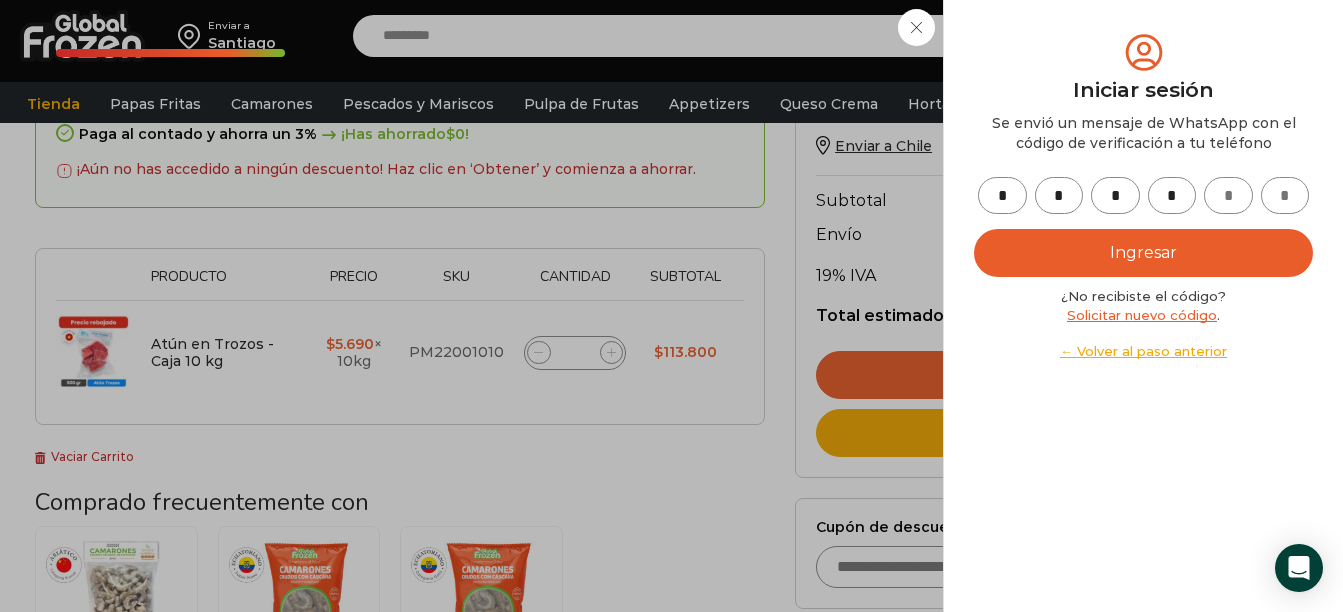 type on "*" 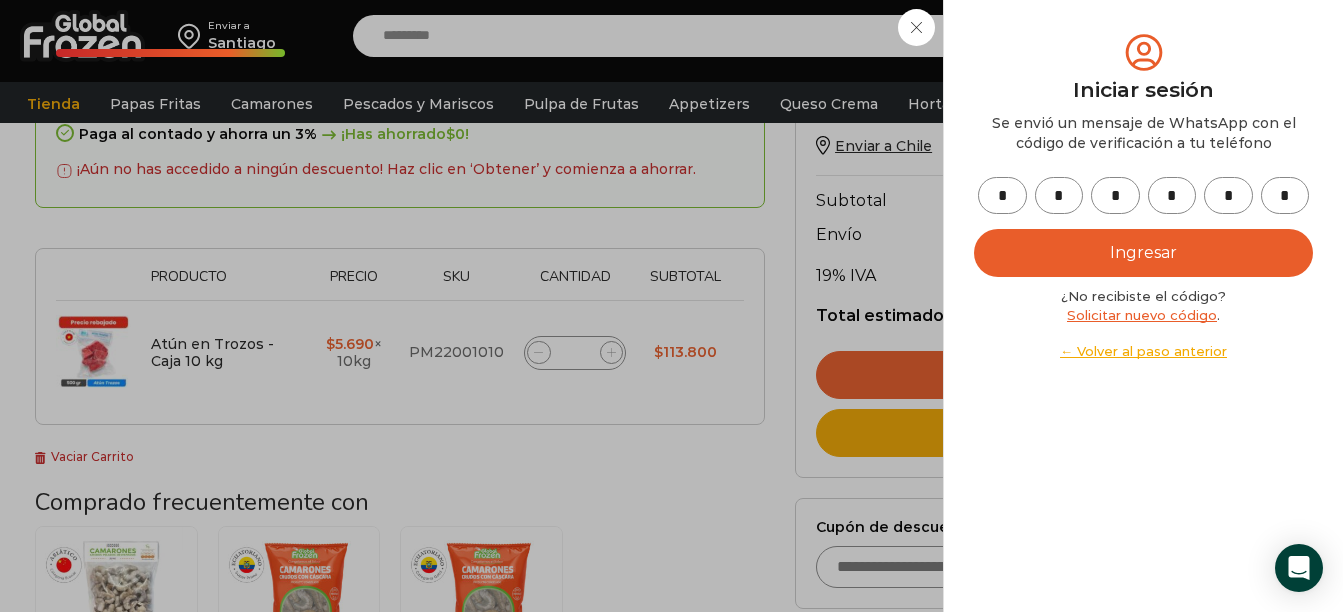 type on "*" 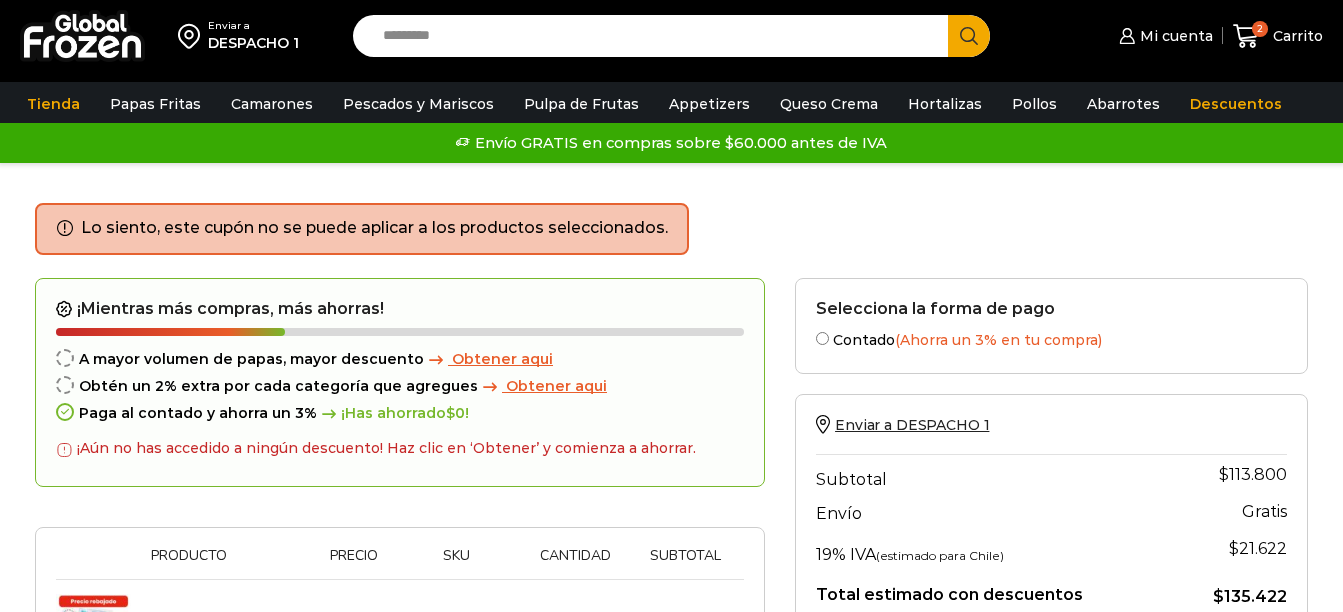scroll, scrollTop: 0, scrollLeft: 0, axis: both 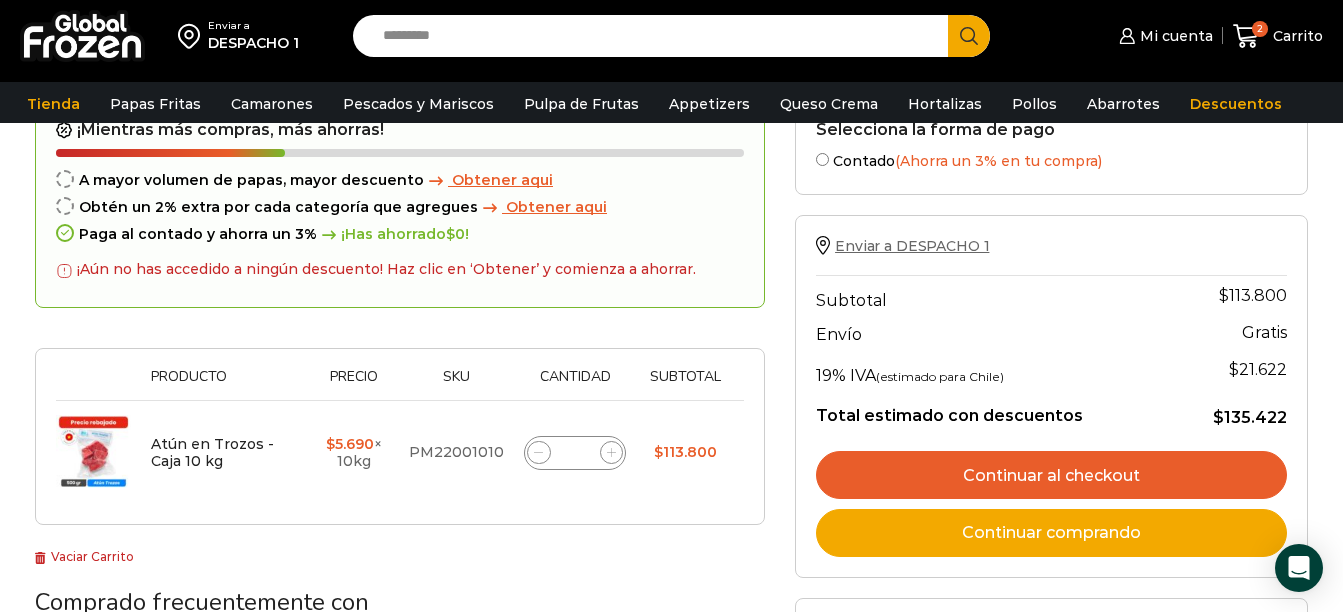 click on "Enviar a DESPACHO 1" at bounding box center (912, 246) 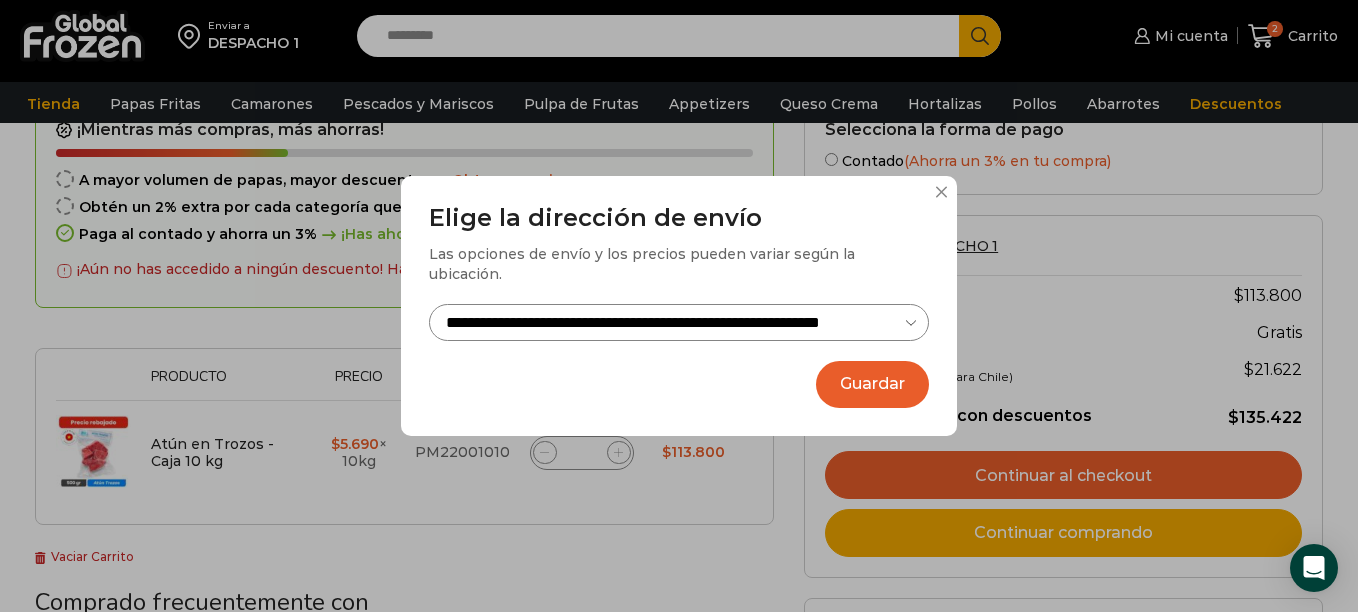 click on "Guardar" at bounding box center (872, 384) 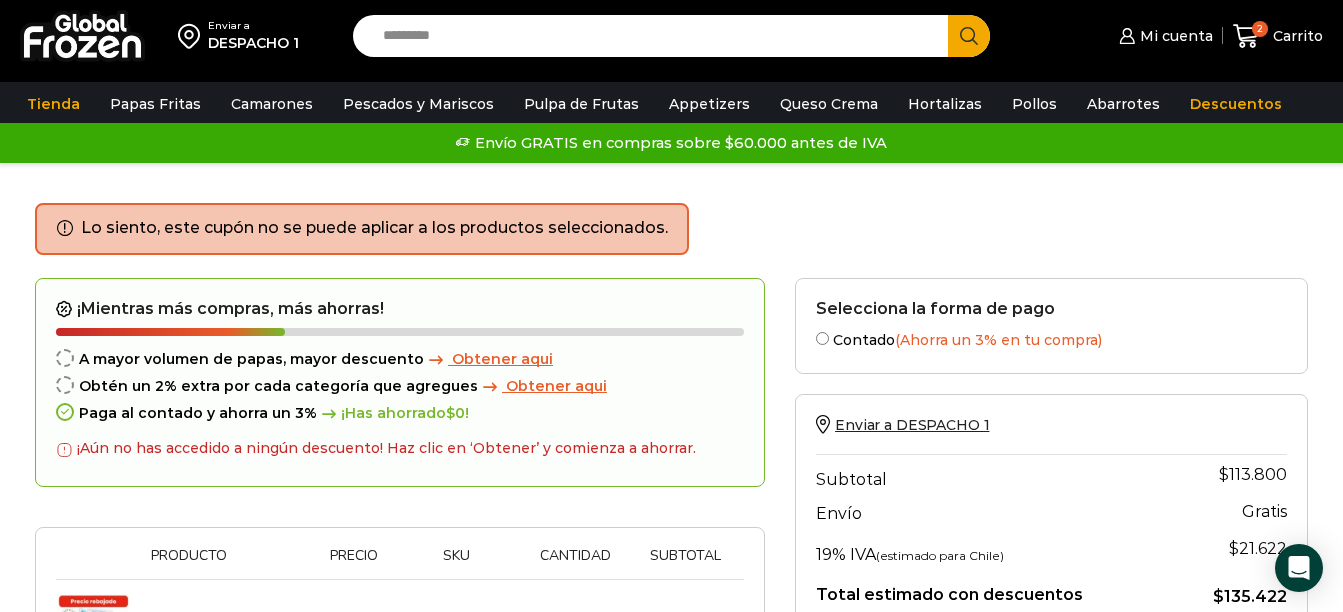 scroll, scrollTop: 0, scrollLeft: 0, axis: both 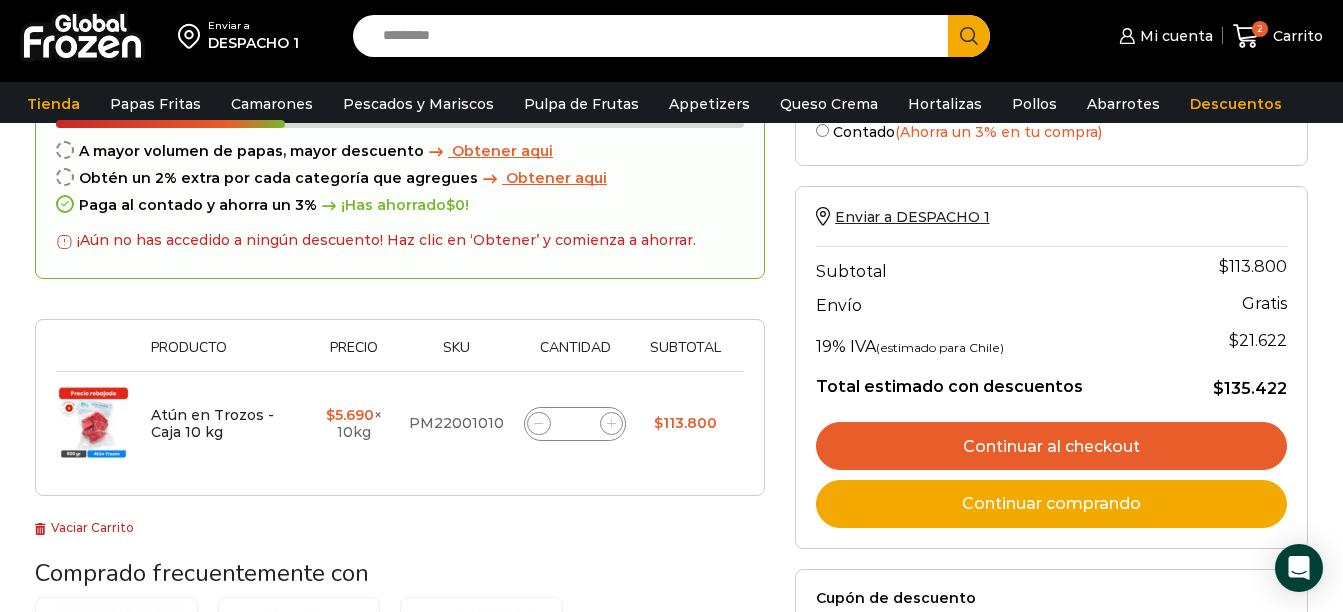 click on "Continuar al checkout" at bounding box center (1051, 446) 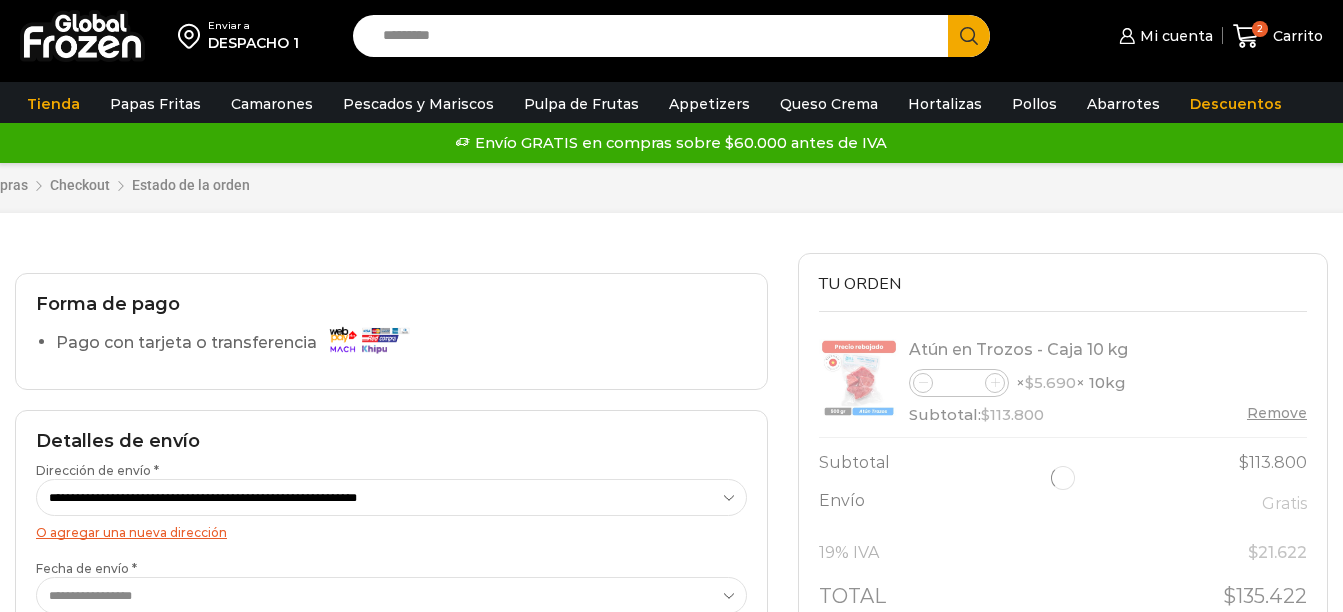 scroll, scrollTop: 0, scrollLeft: 0, axis: both 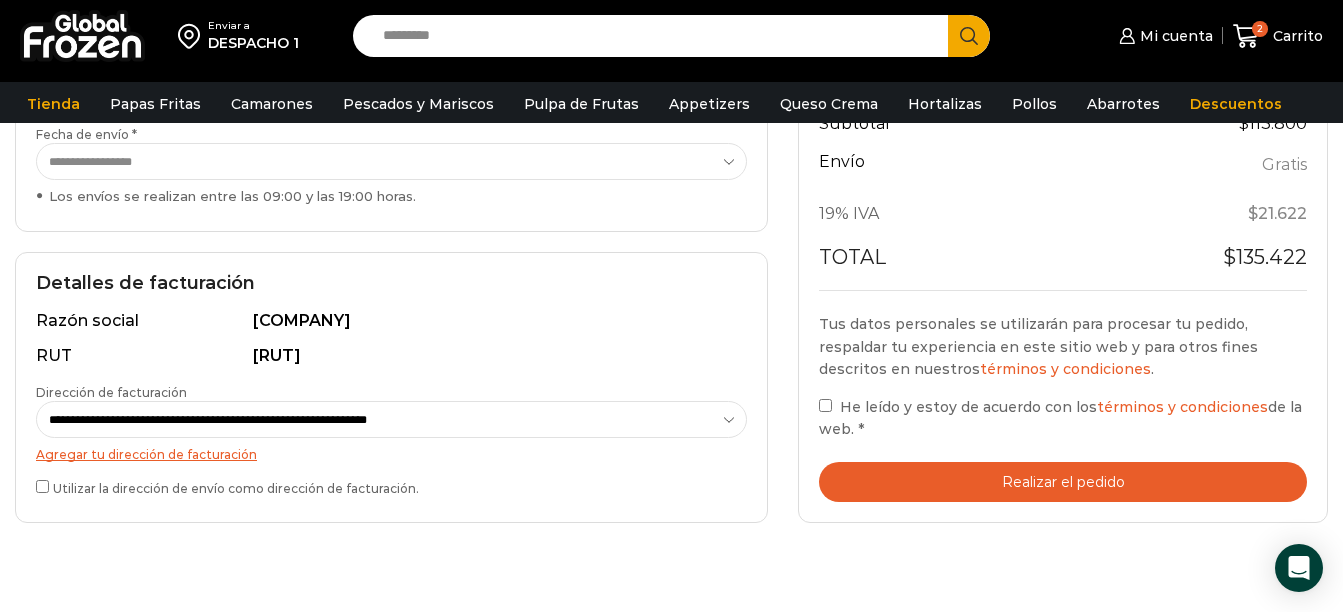 click on "Realizar el pedido" at bounding box center (1063, 482) 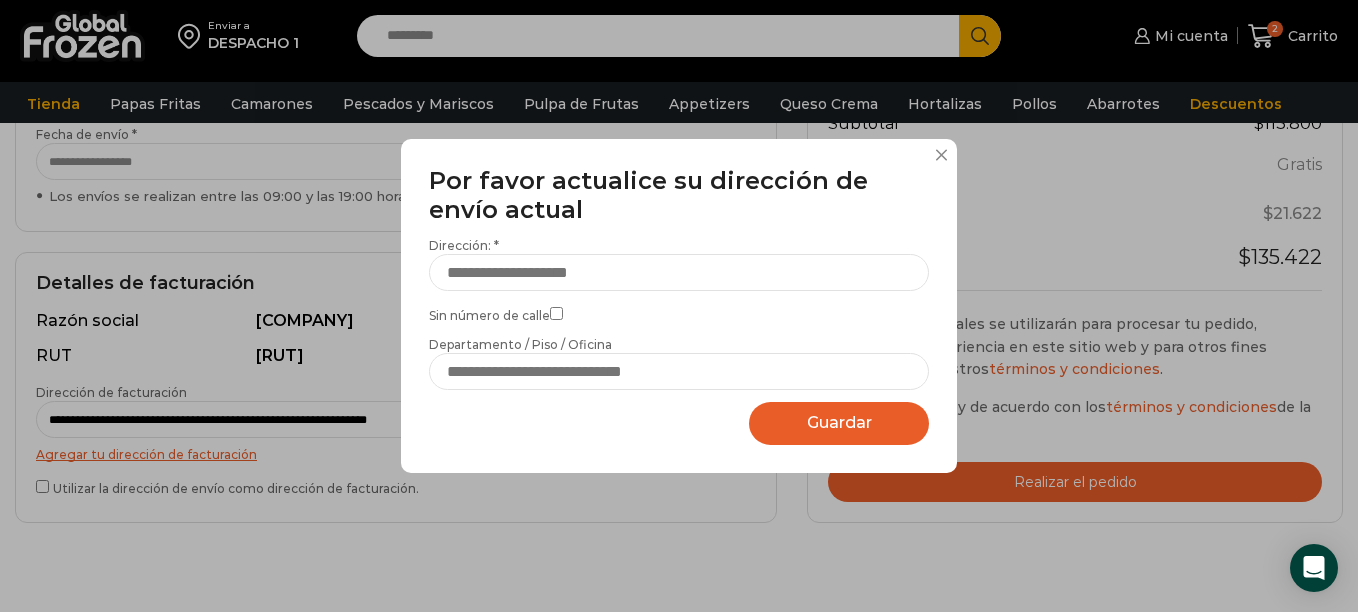 click at bounding box center [941, 155] 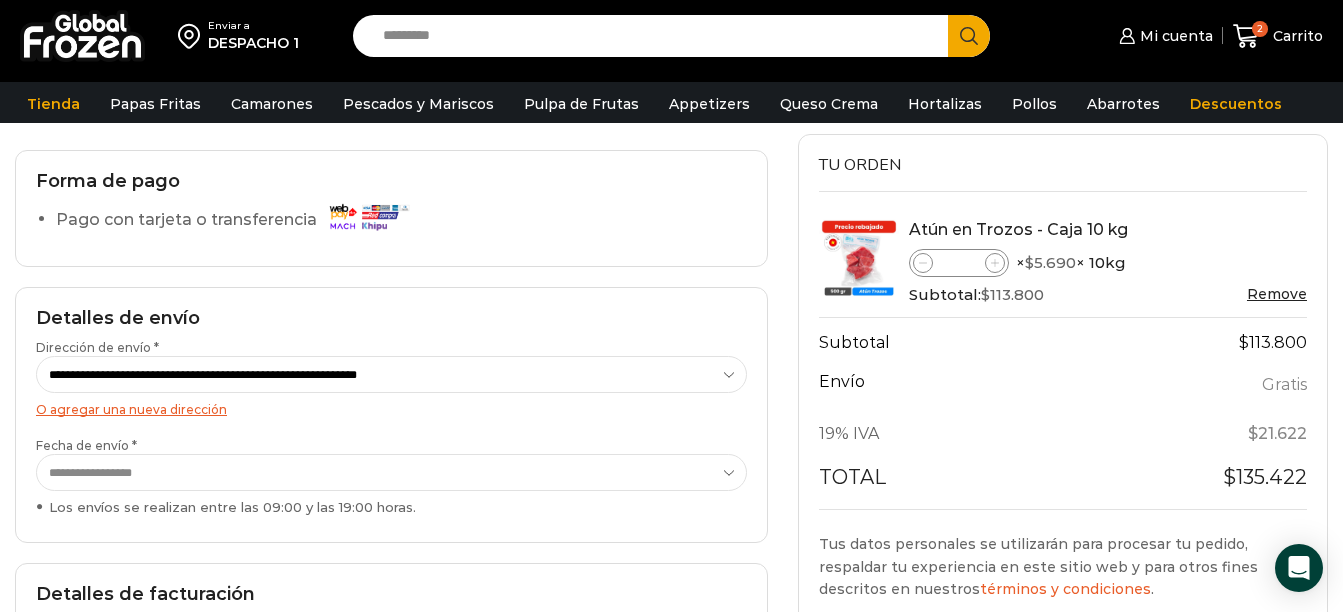 scroll, scrollTop: 138, scrollLeft: 0, axis: vertical 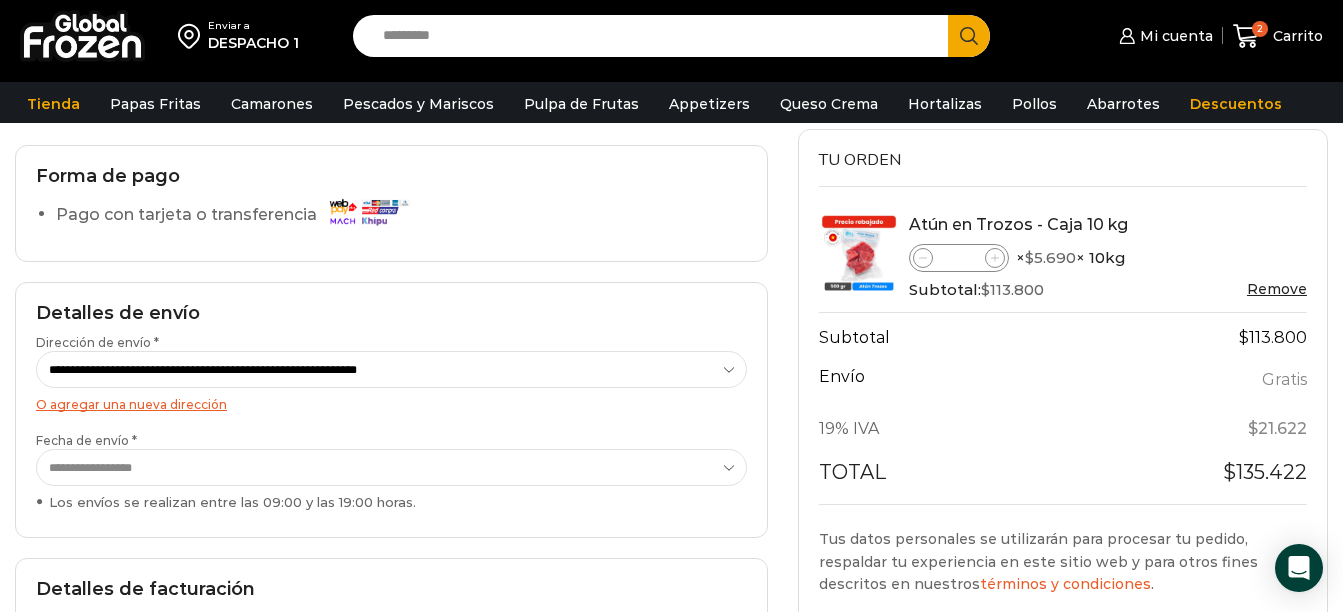 click on "**********" at bounding box center [391, 369] 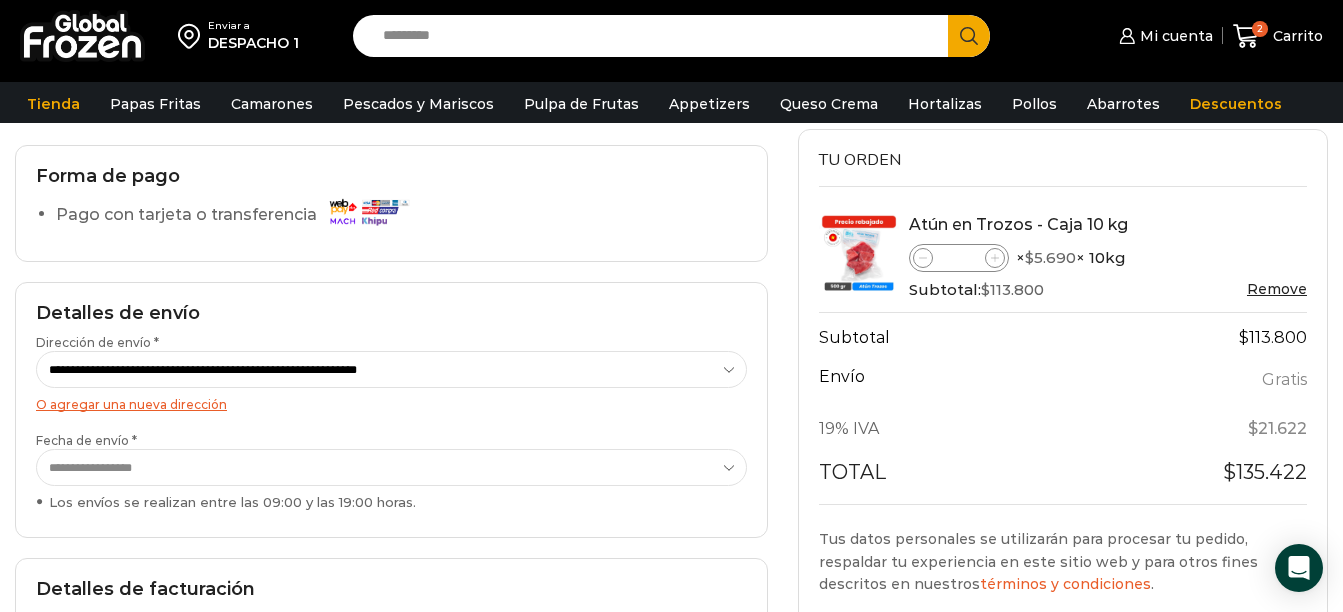 click on "**********" at bounding box center [391, 369] 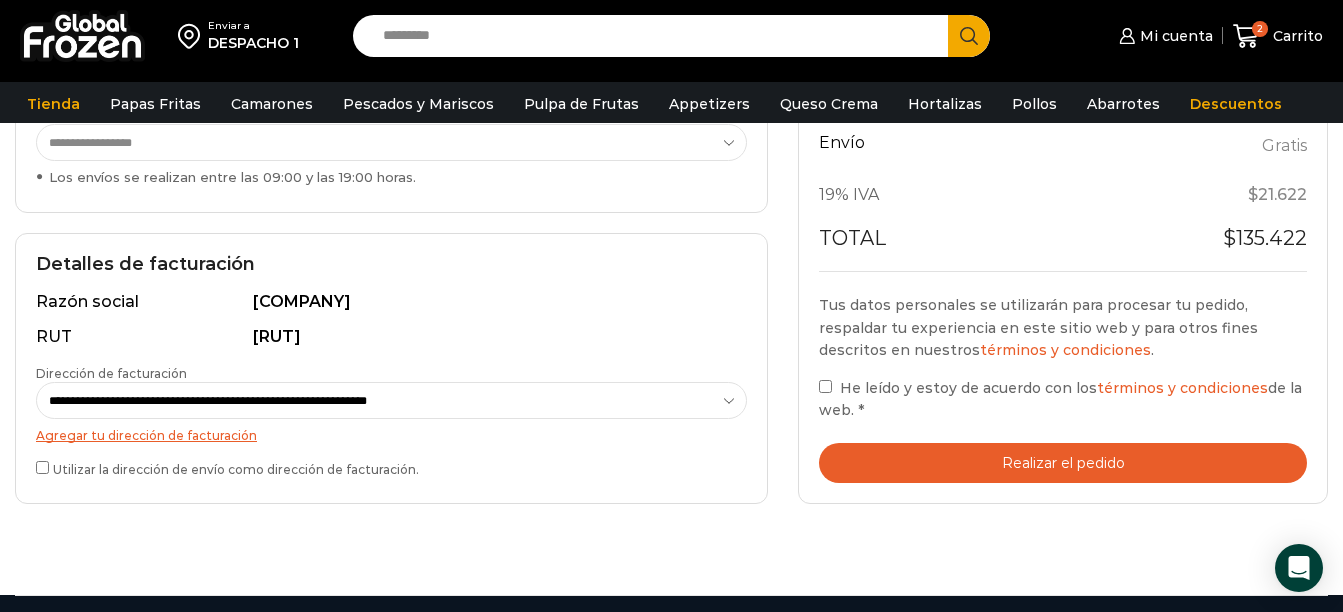 scroll, scrollTop: 502, scrollLeft: 0, axis: vertical 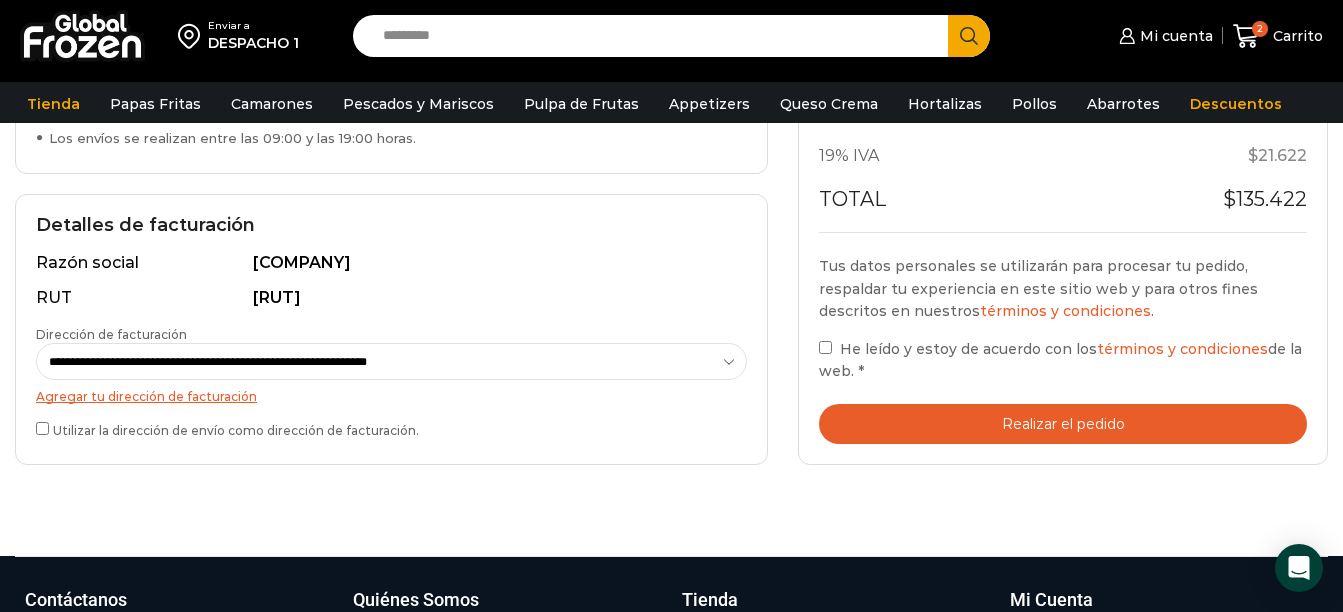 click on "Realizar el pedido" at bounding box center [1063, 424] 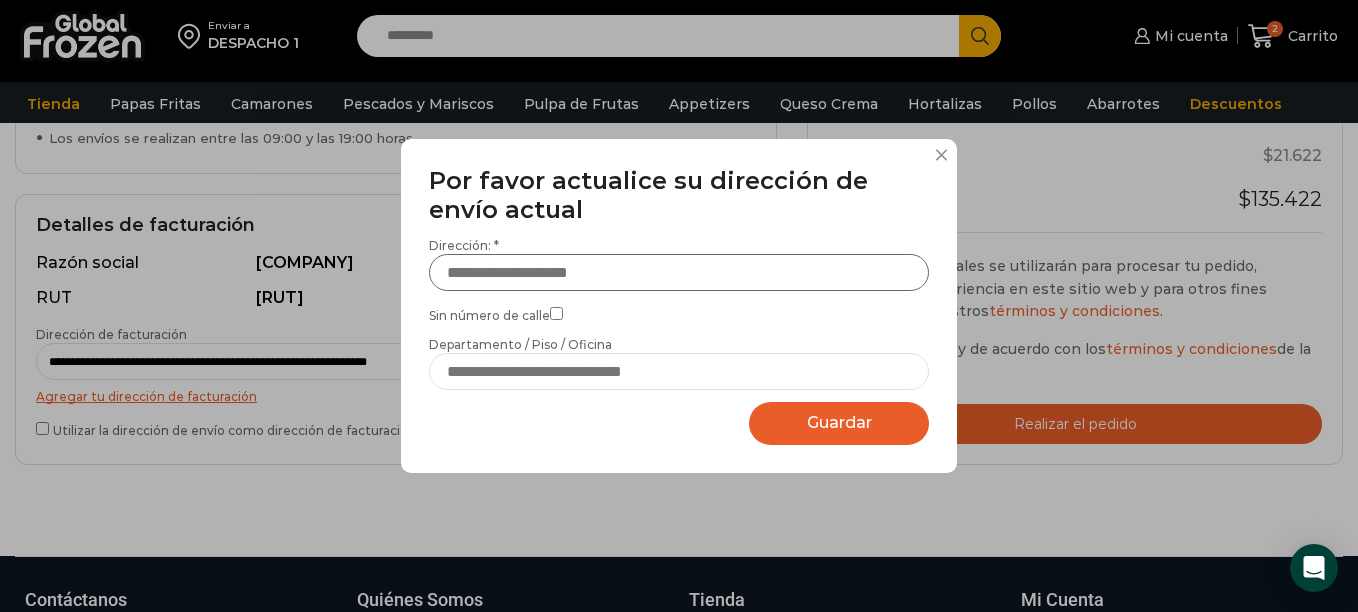 click on "Dirección: *" at bounding box center (679, 272) 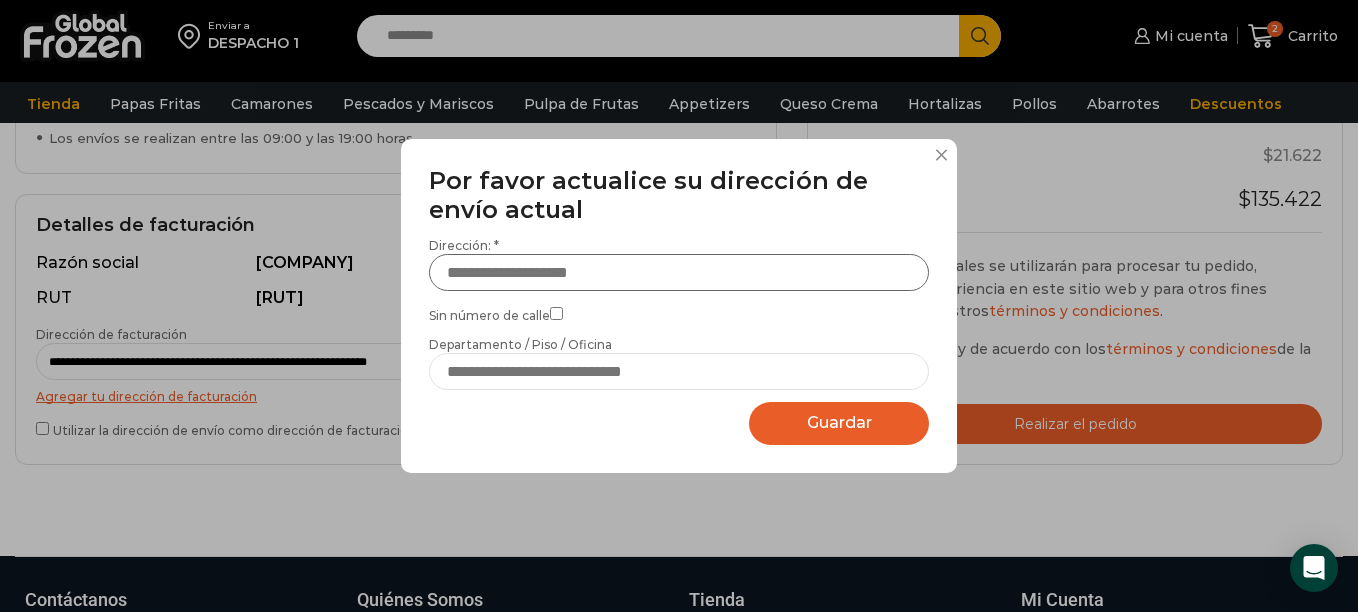 type on "**********" 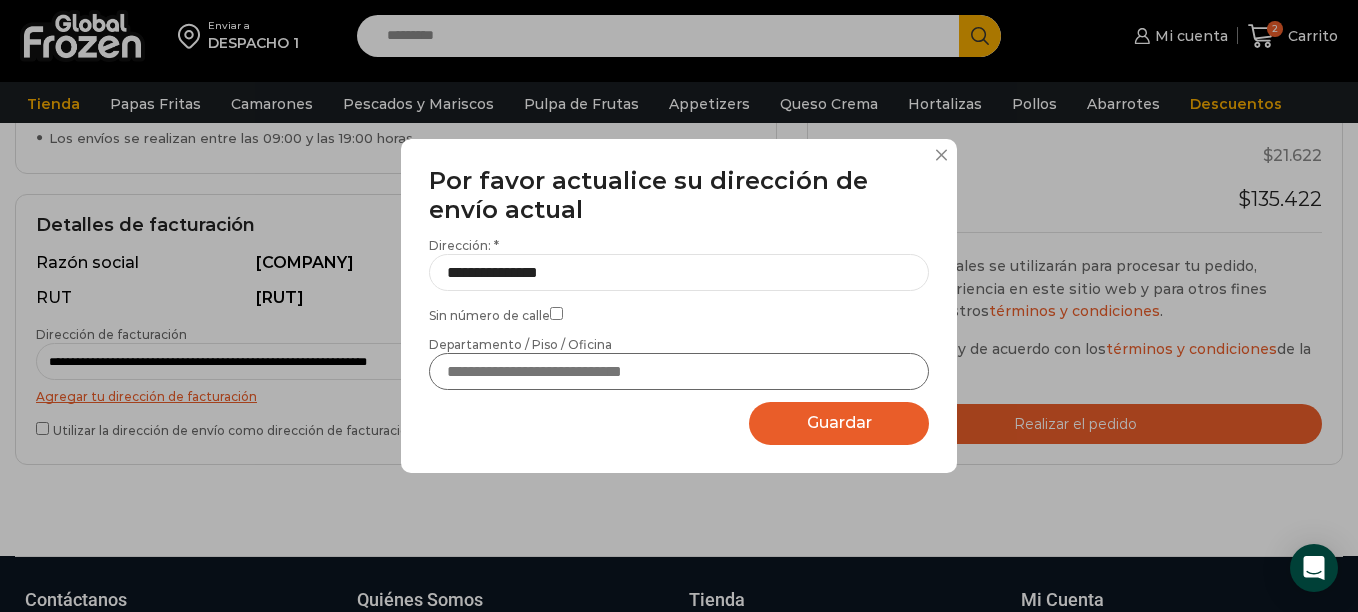 click on "Departamento / Piso / Oficina" at bounding box center [679, 371] 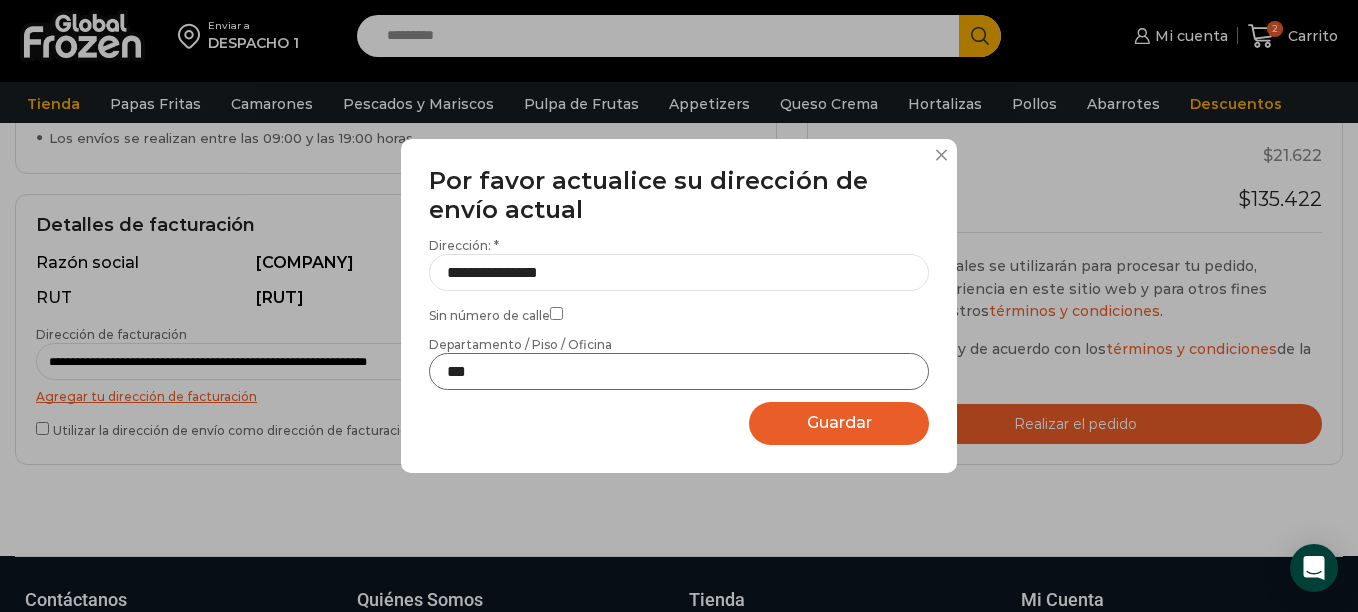 type on "***" 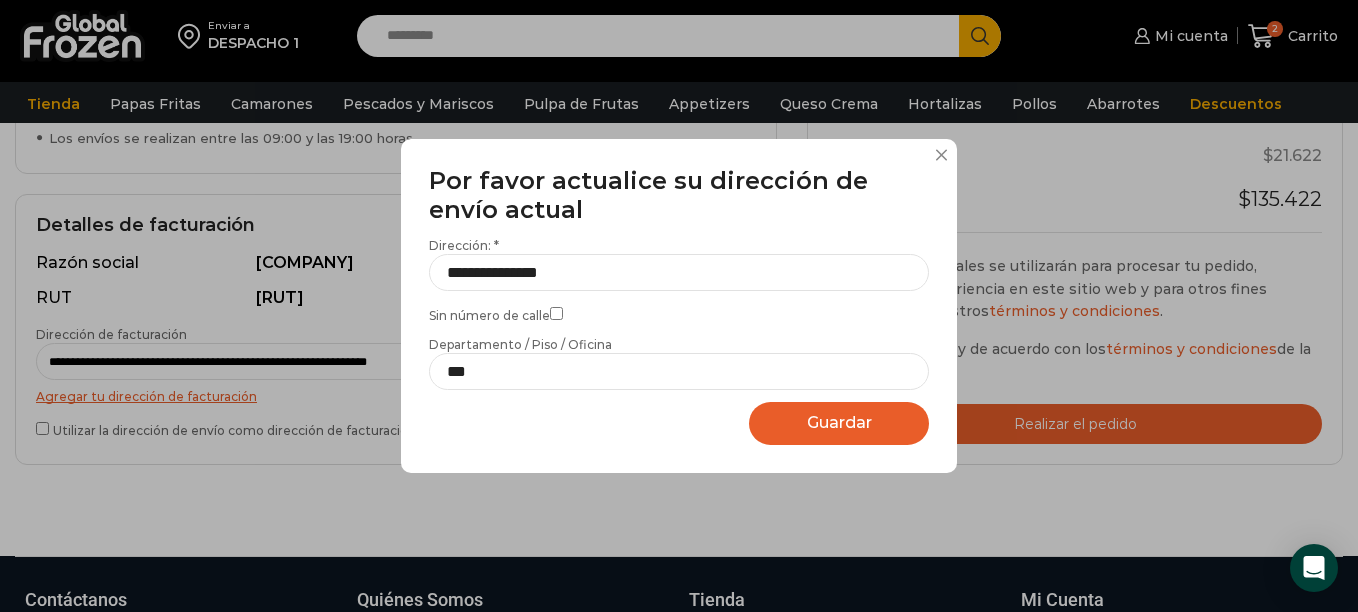 click on "Guardar Guardando..." at bounding box center (839, 423) 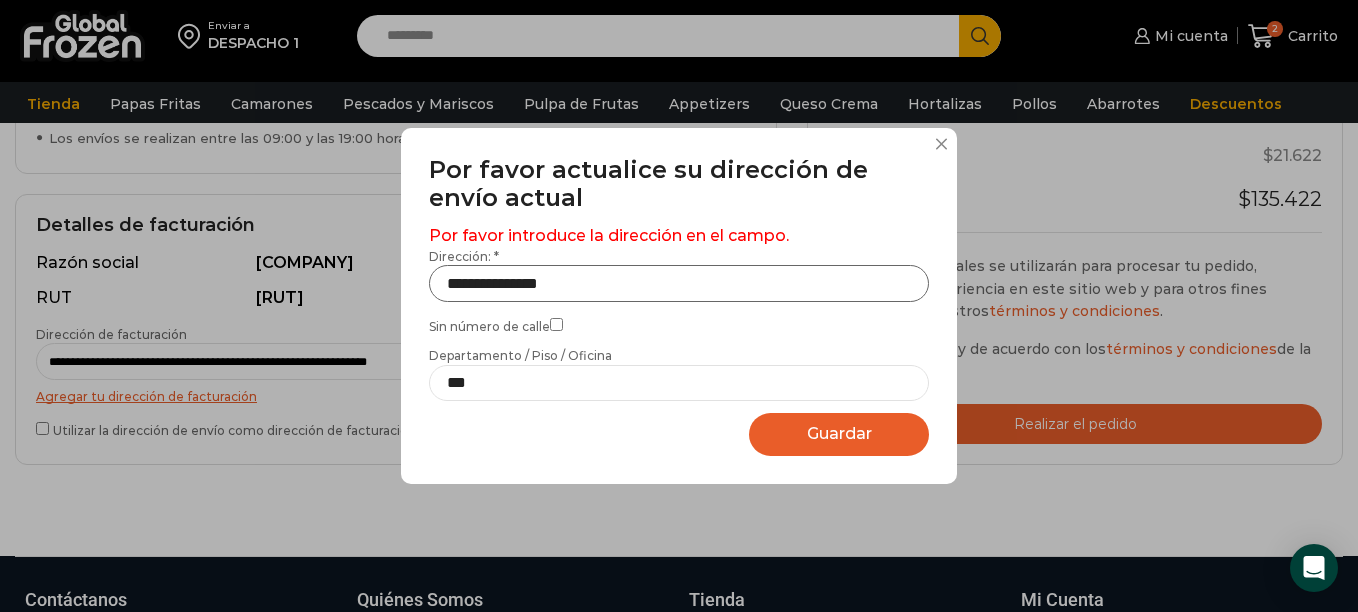 click on "**********" at bounding box center (679, 283) 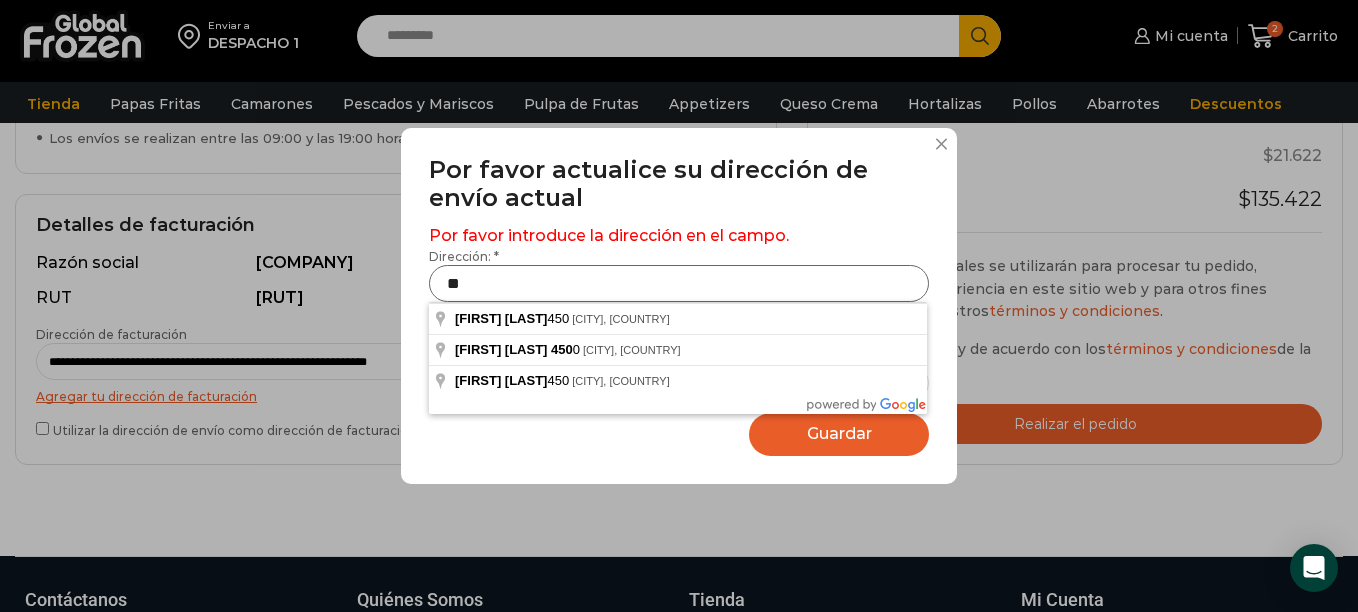 type on "*" 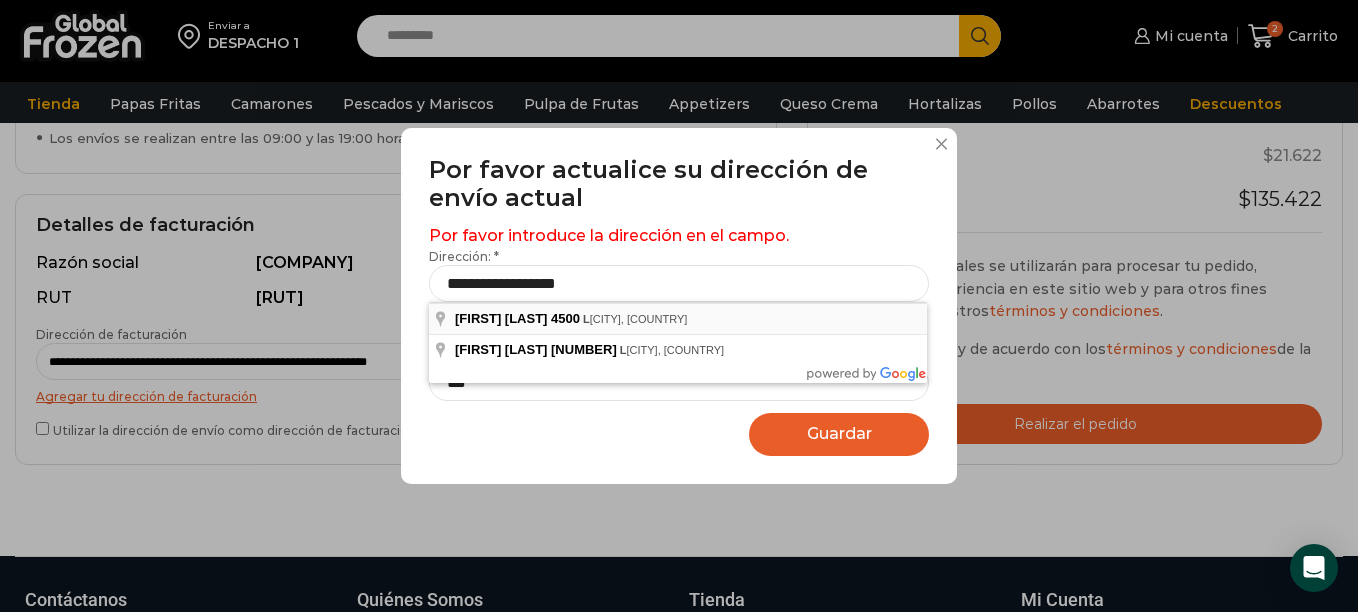 type on "**********" 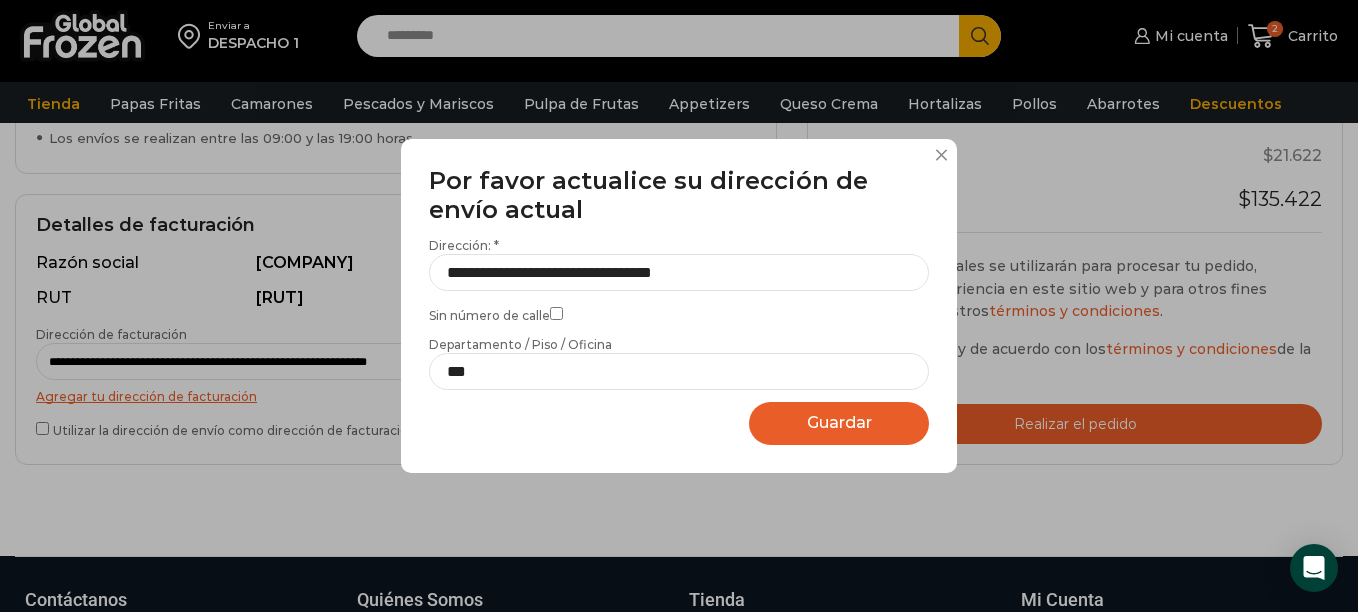 click on "Guardar" at bounding box center (839, 422) 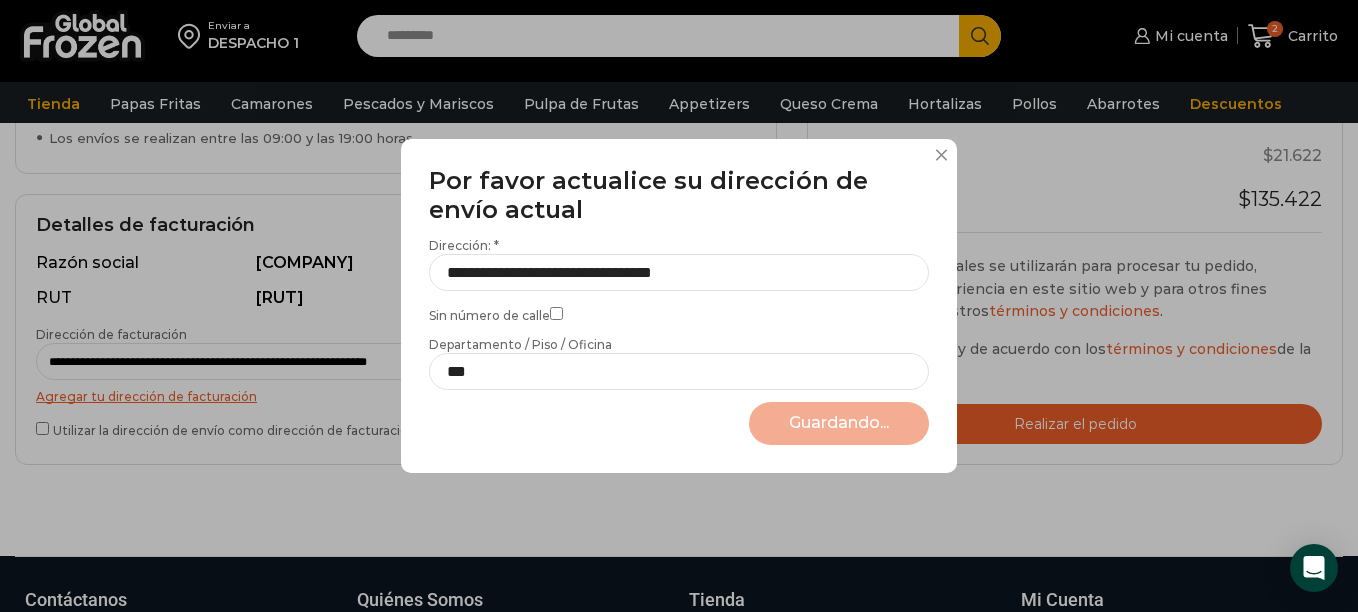 select on "*******" 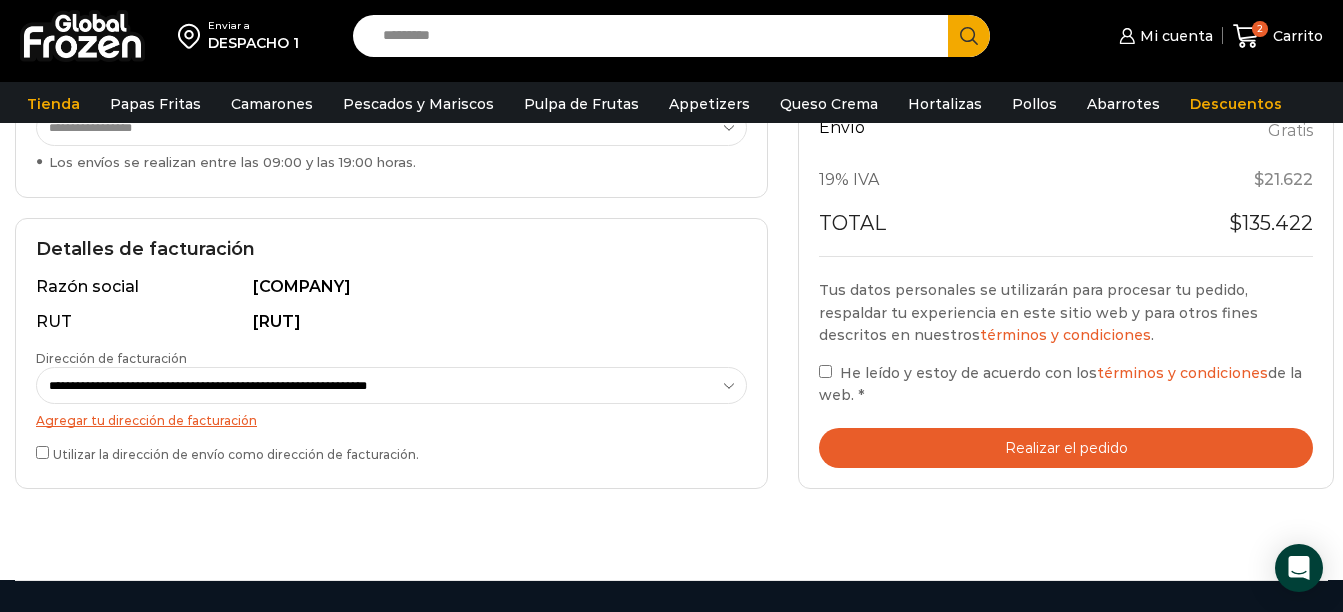 scroll, scrollTop: 499, scrollLeft: 0, axis: vertical 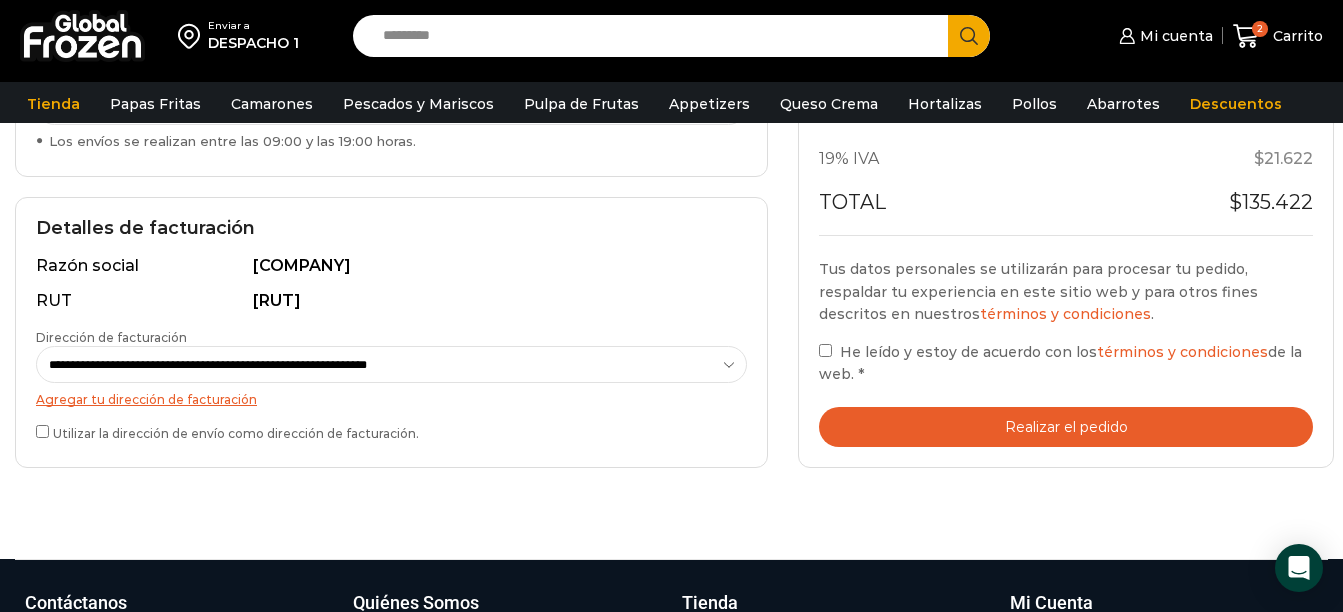 click on "Realizar el pedido" at bounding box center (1066, 427) 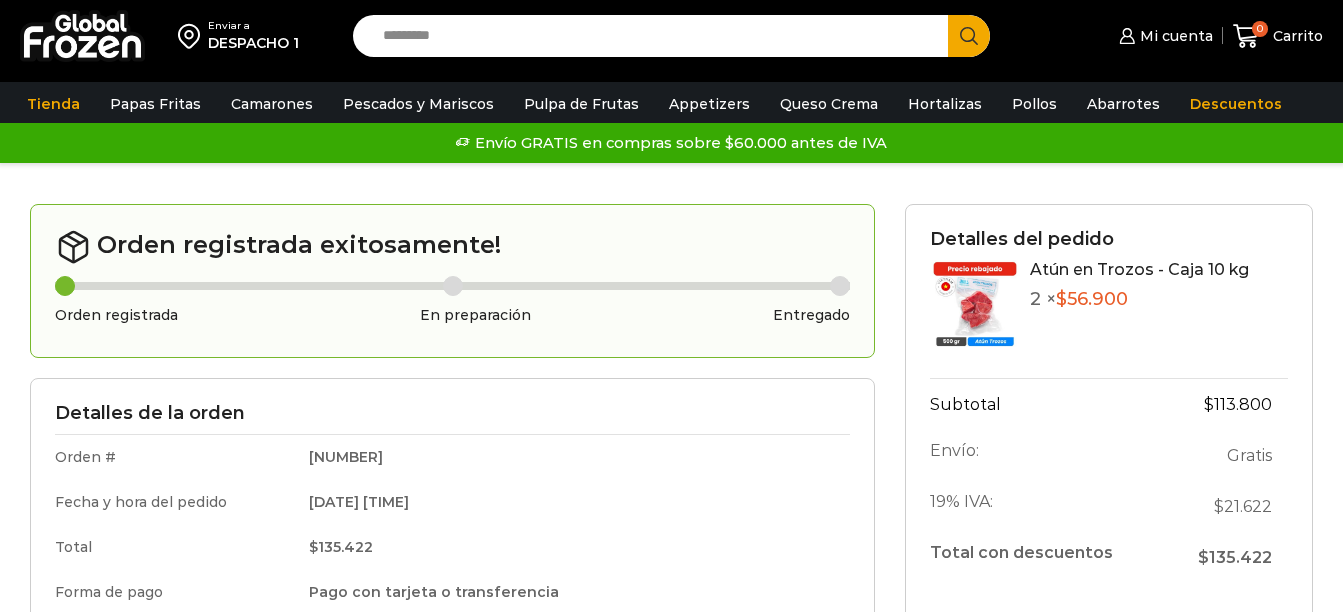 scroll, scrollTop: 0, scrollLeft: 0, axis: both 